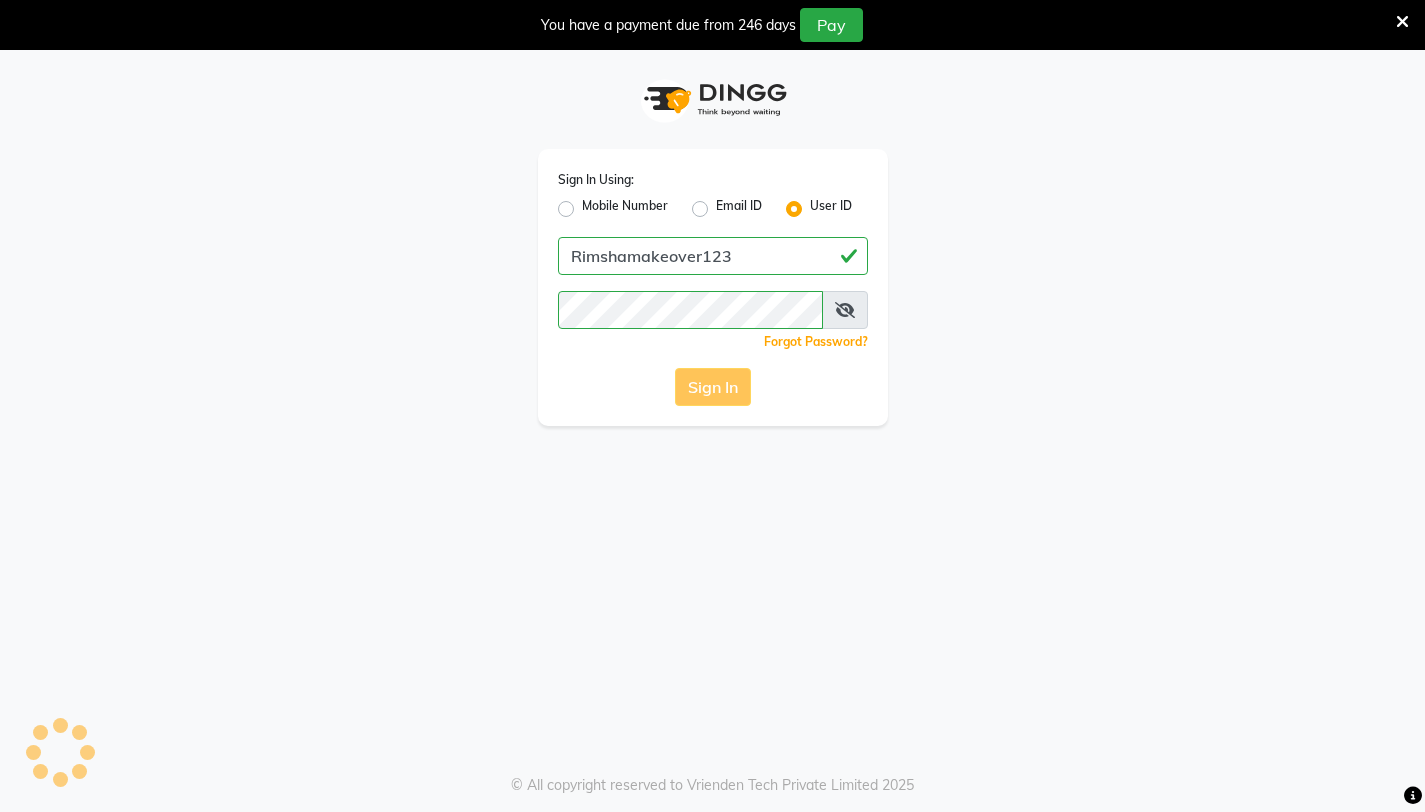 scroll, scrollTop: 0, scrollLeft: 0, axis: both 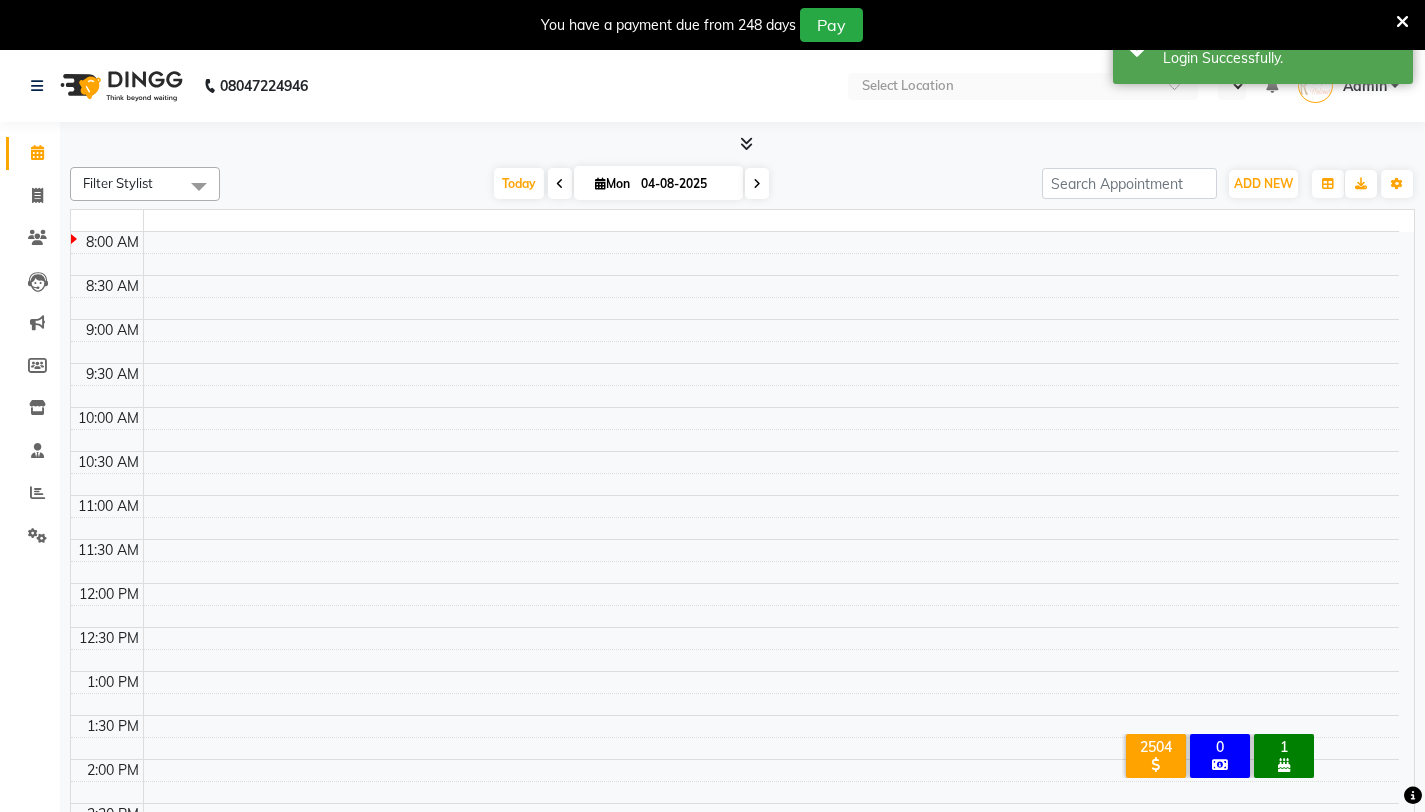 select on "en" 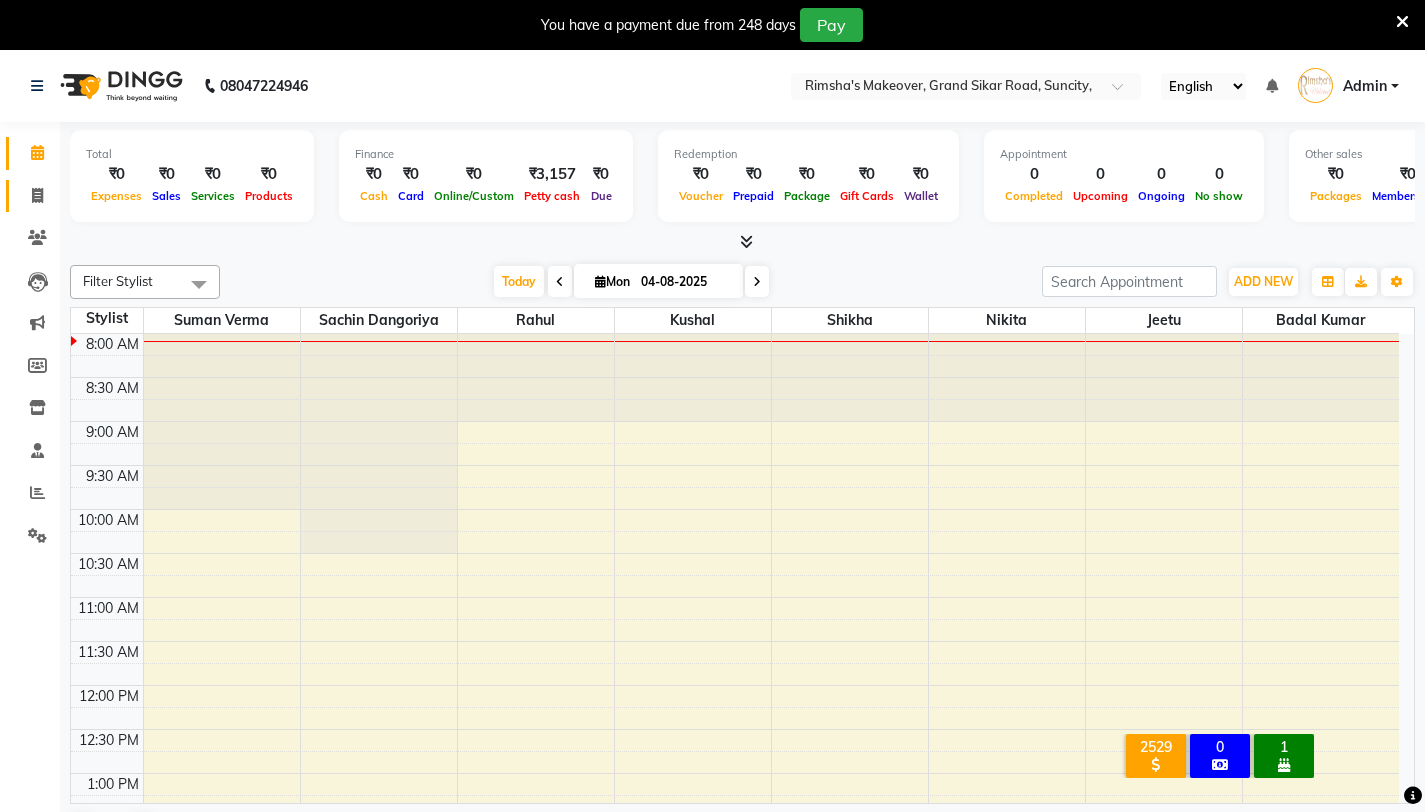 click 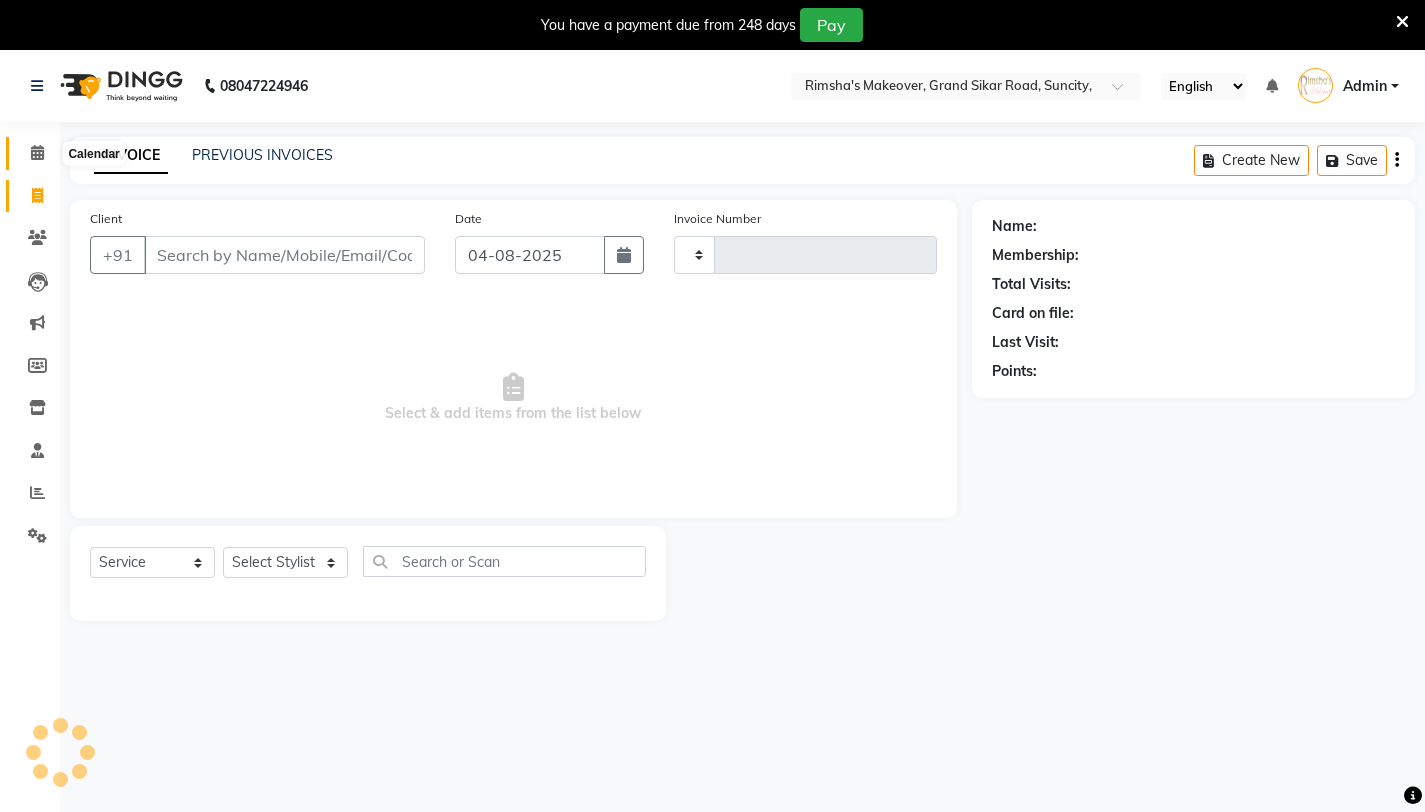 type on "3172" 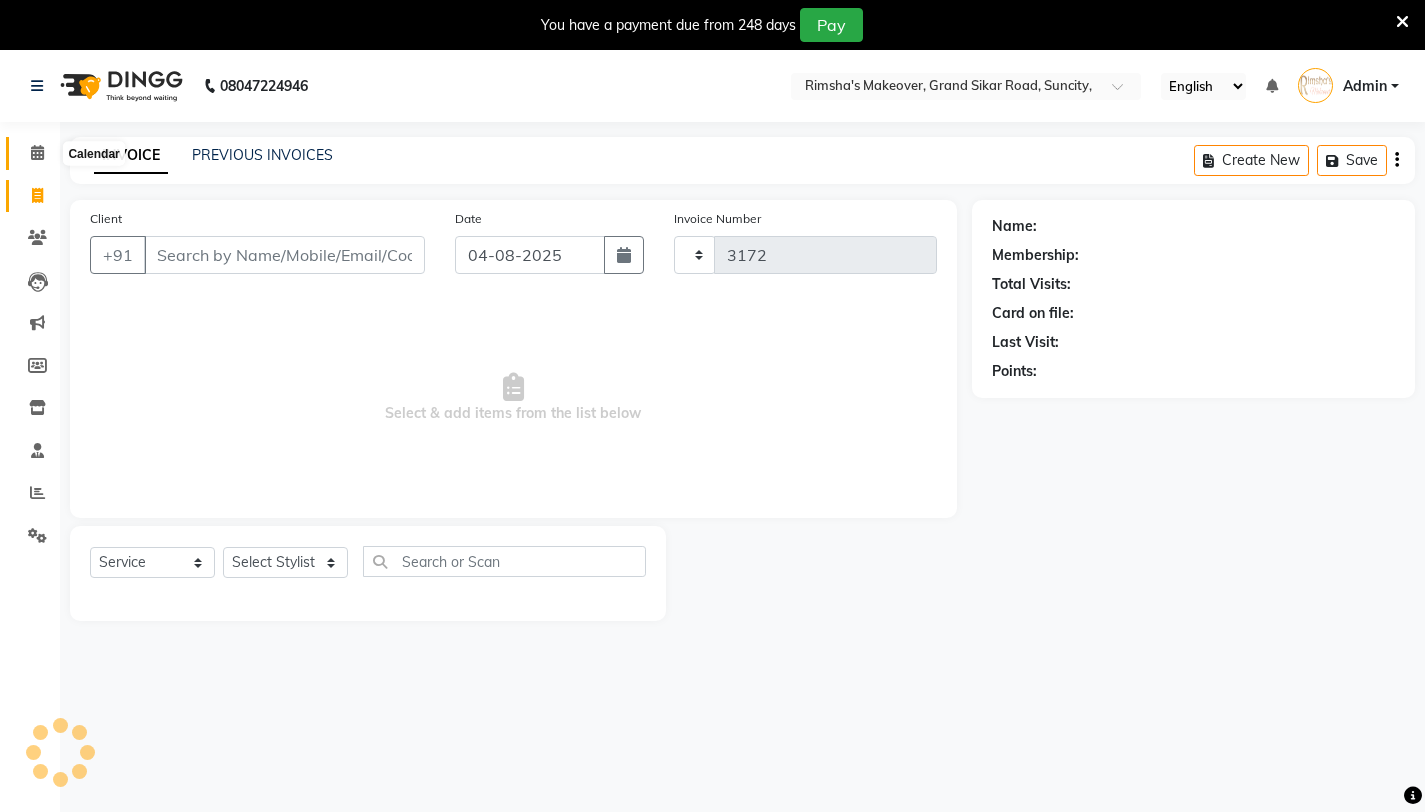 select on "7317" 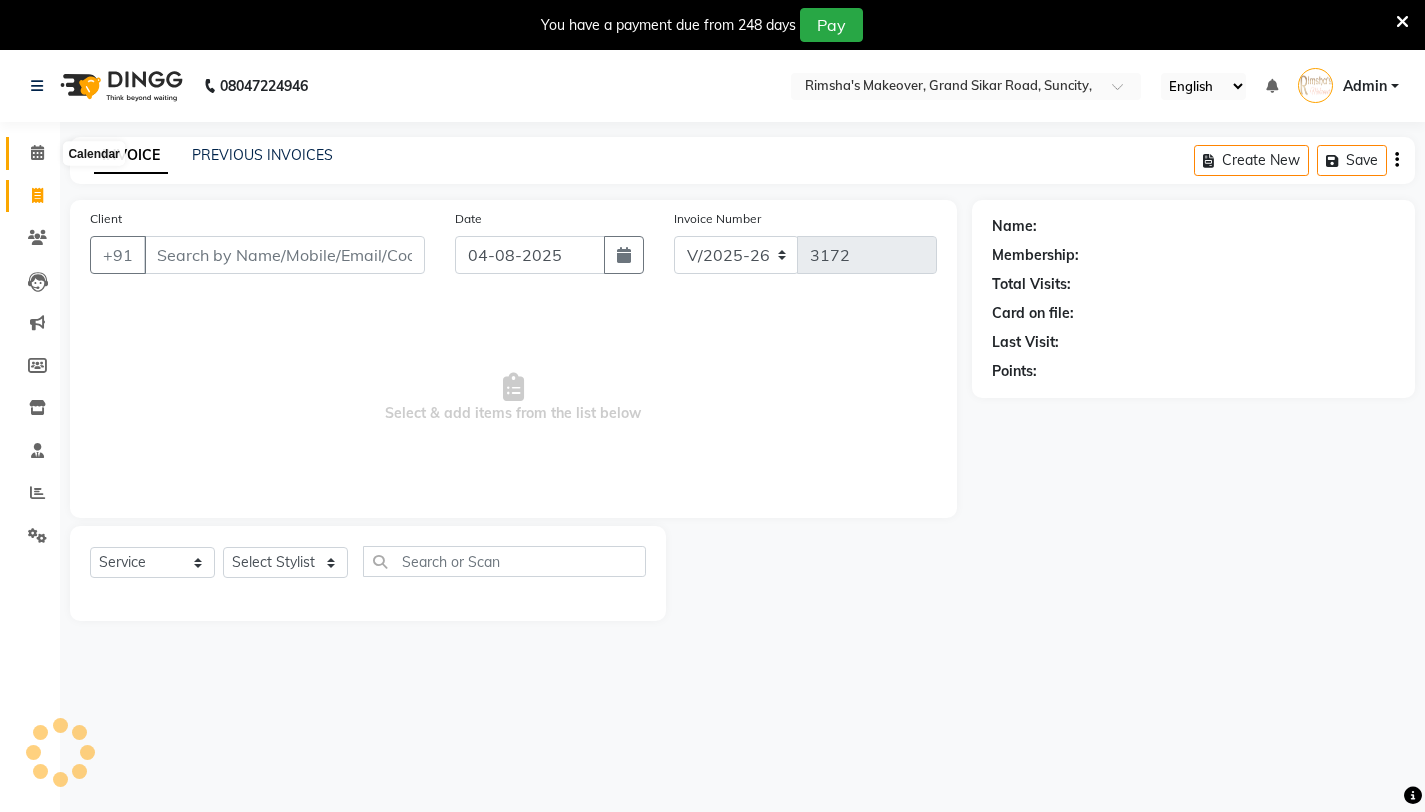 click 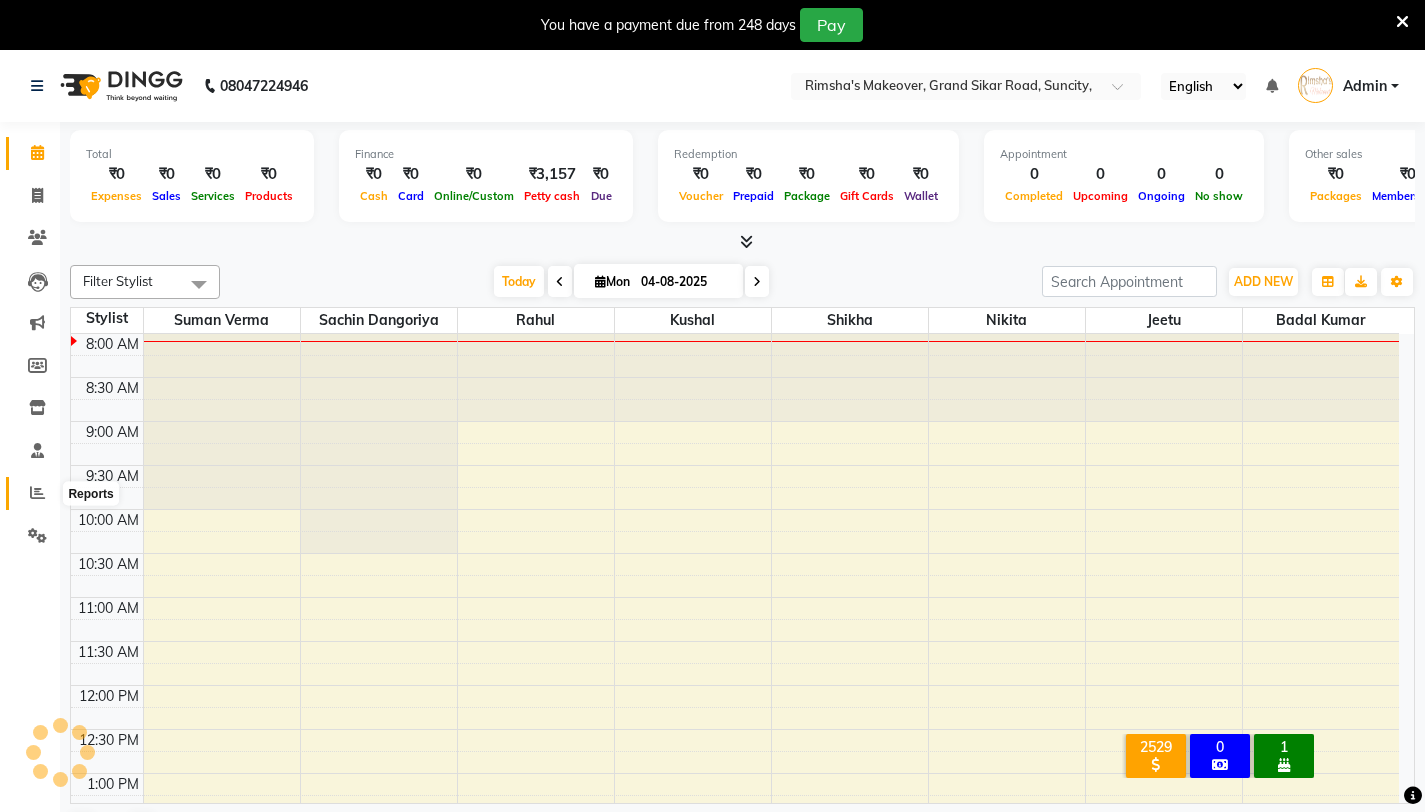 click 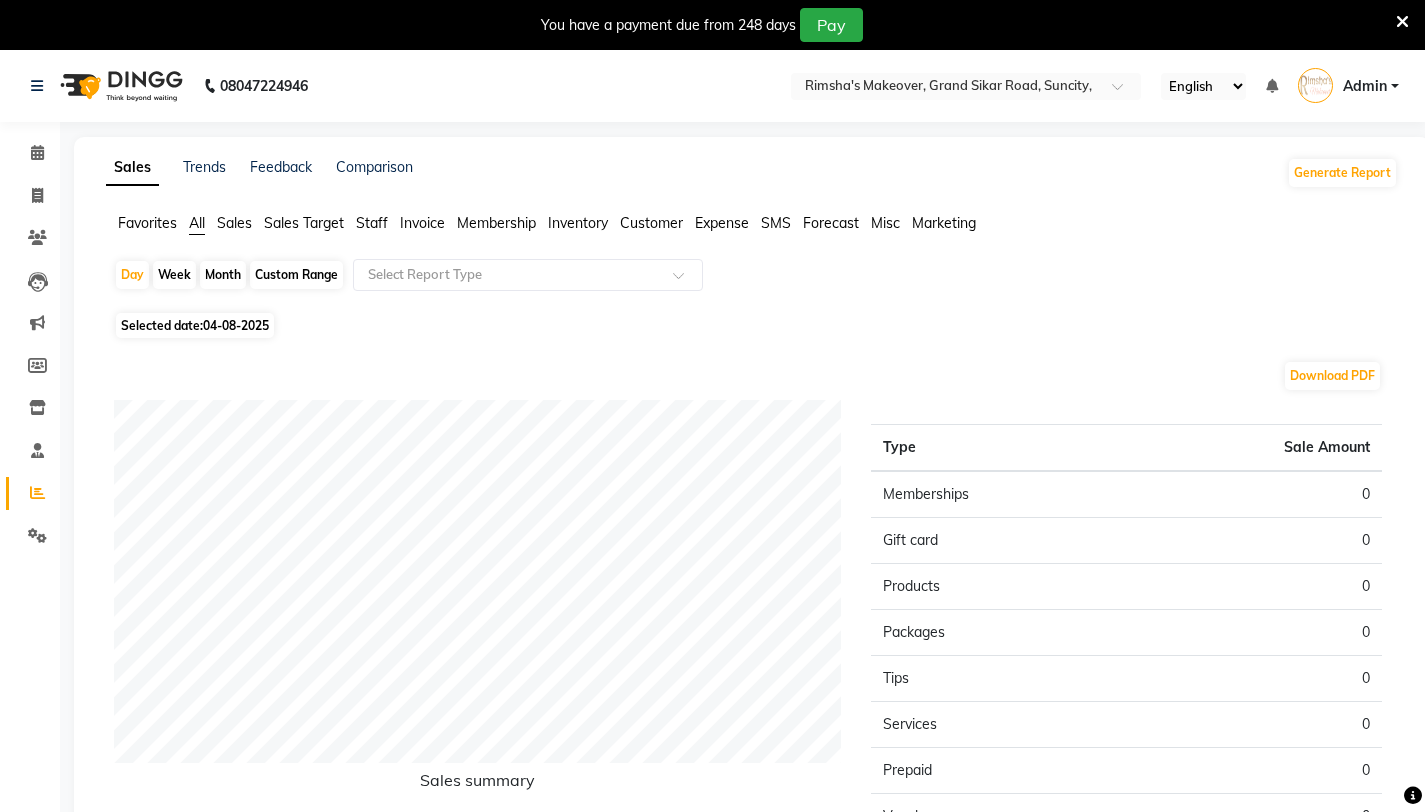click on "Sales" 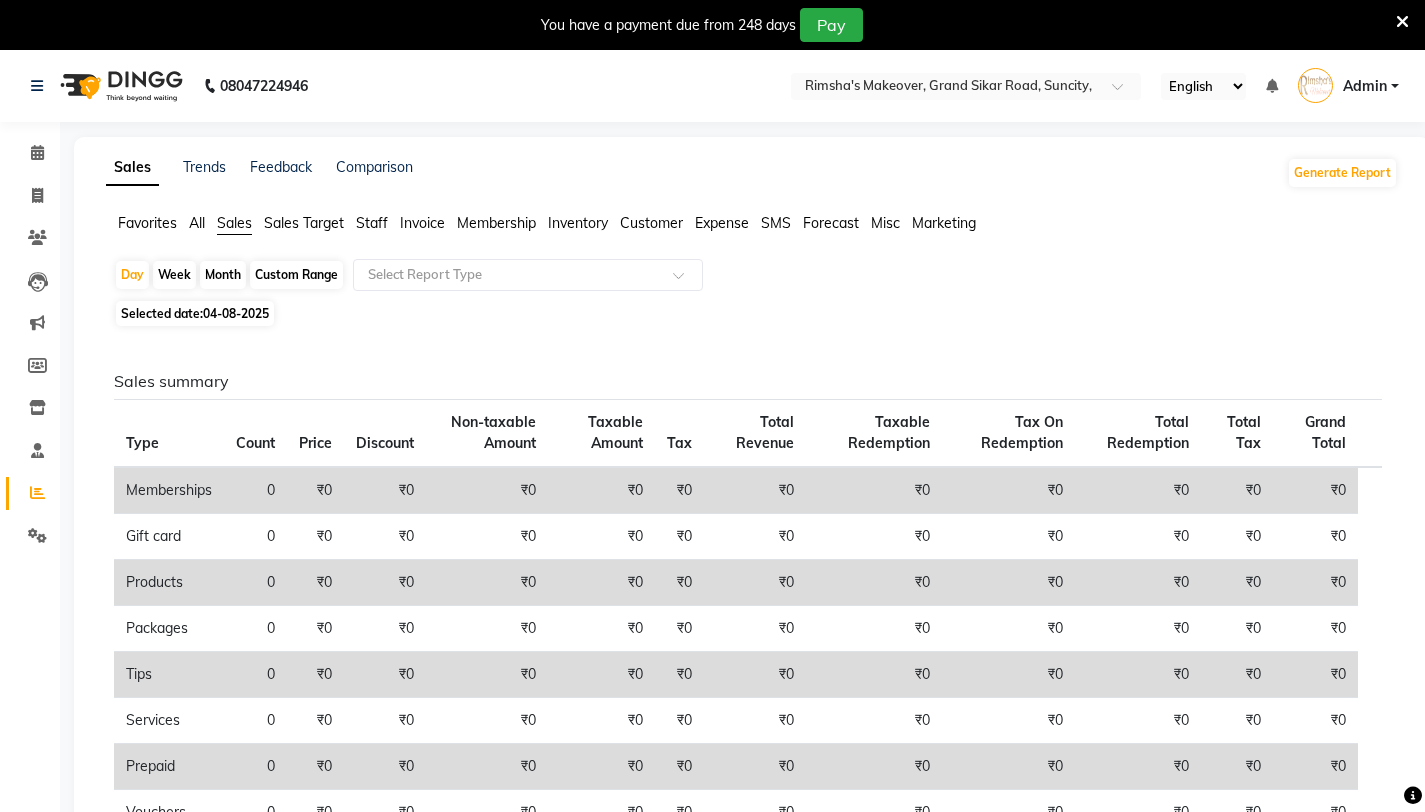 click on "Selected date:  04-08-2025" 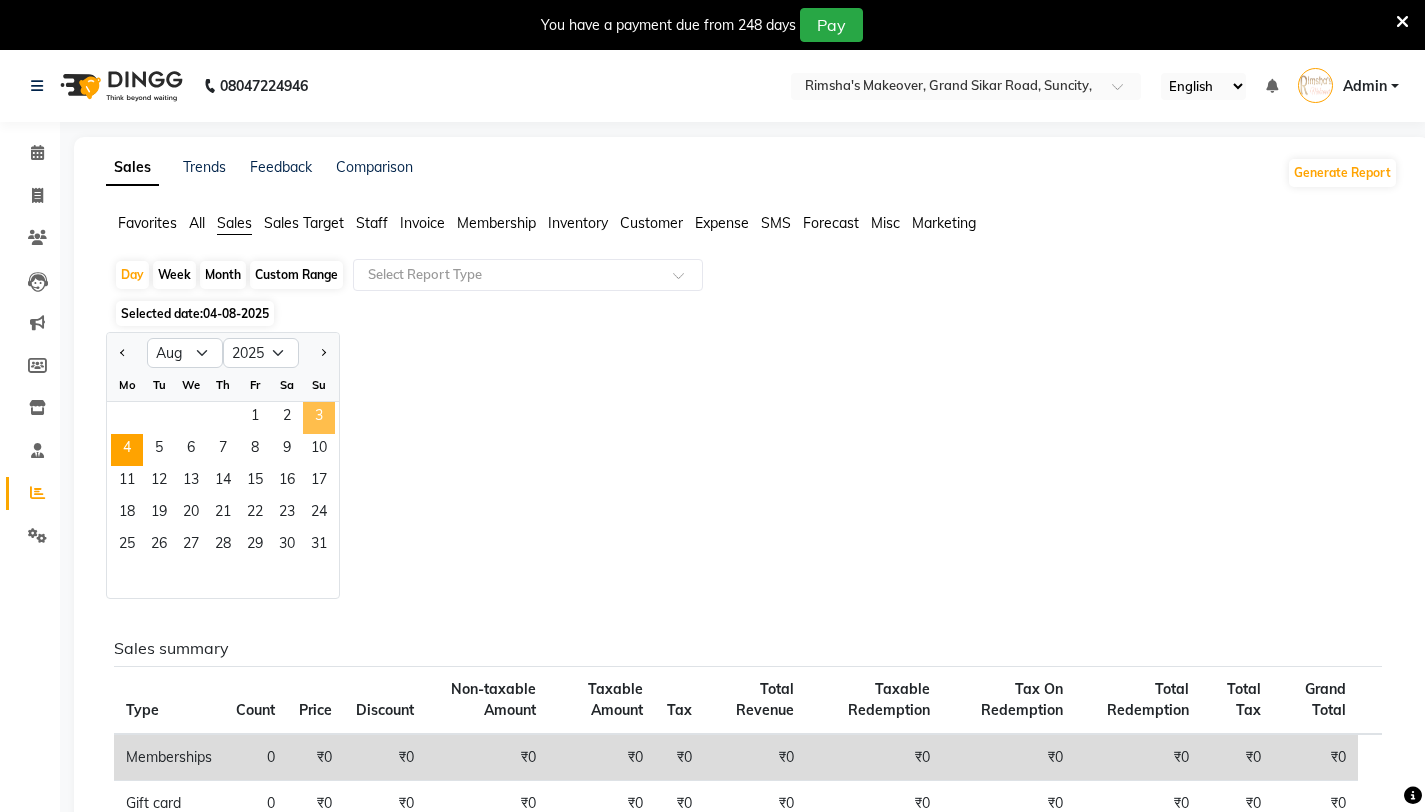 click on "3" 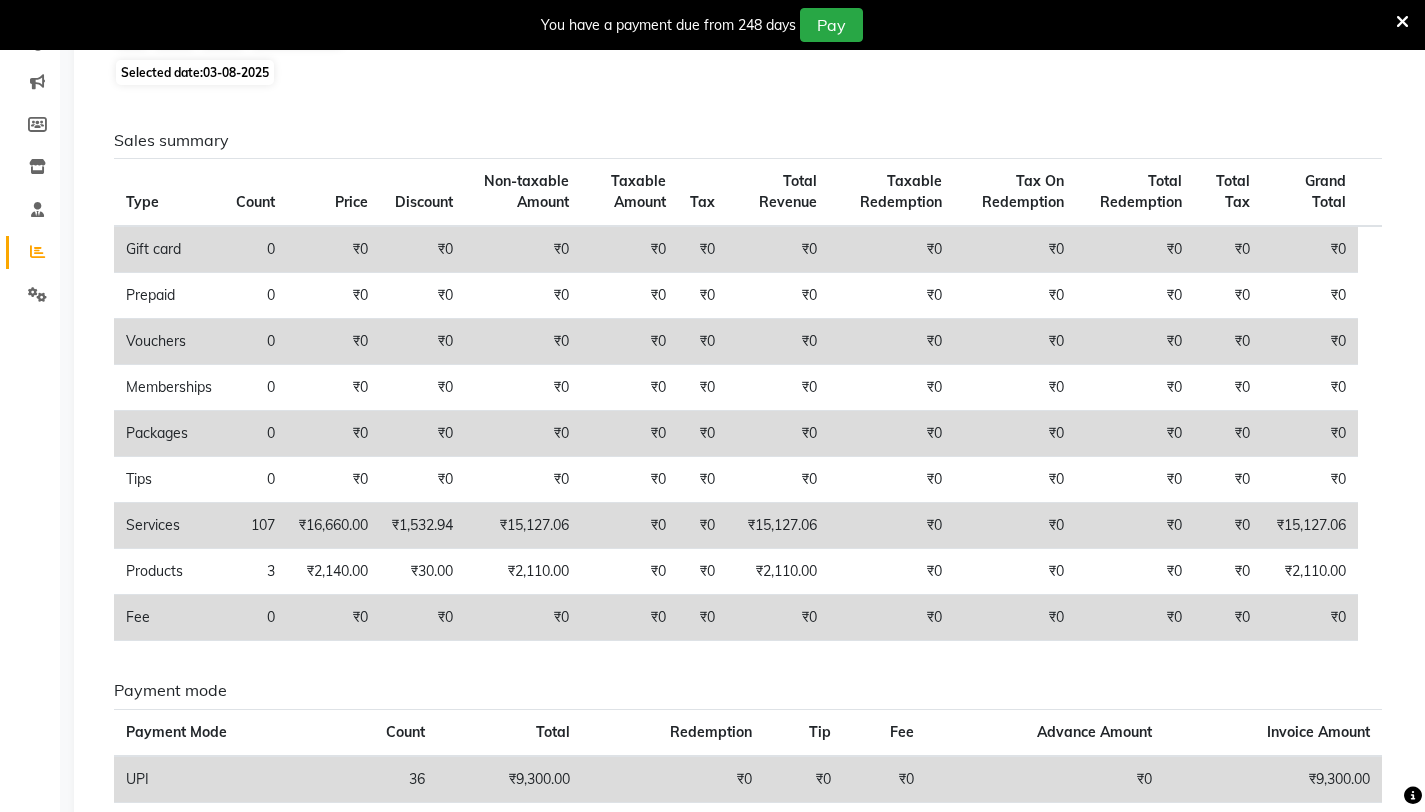 scroll, scrollTop: 99, scrollLeft: 0, axis: vertical 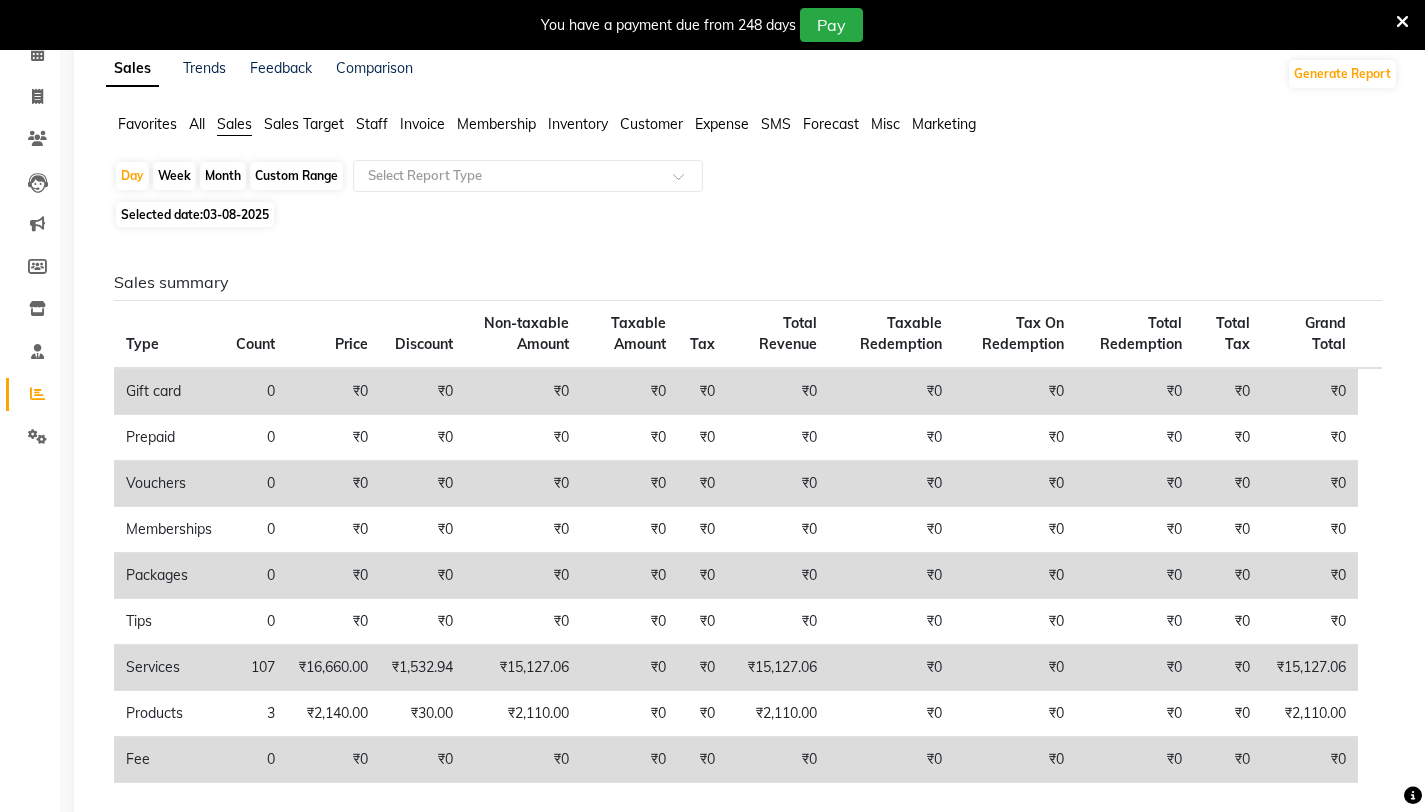 click on "Expense" 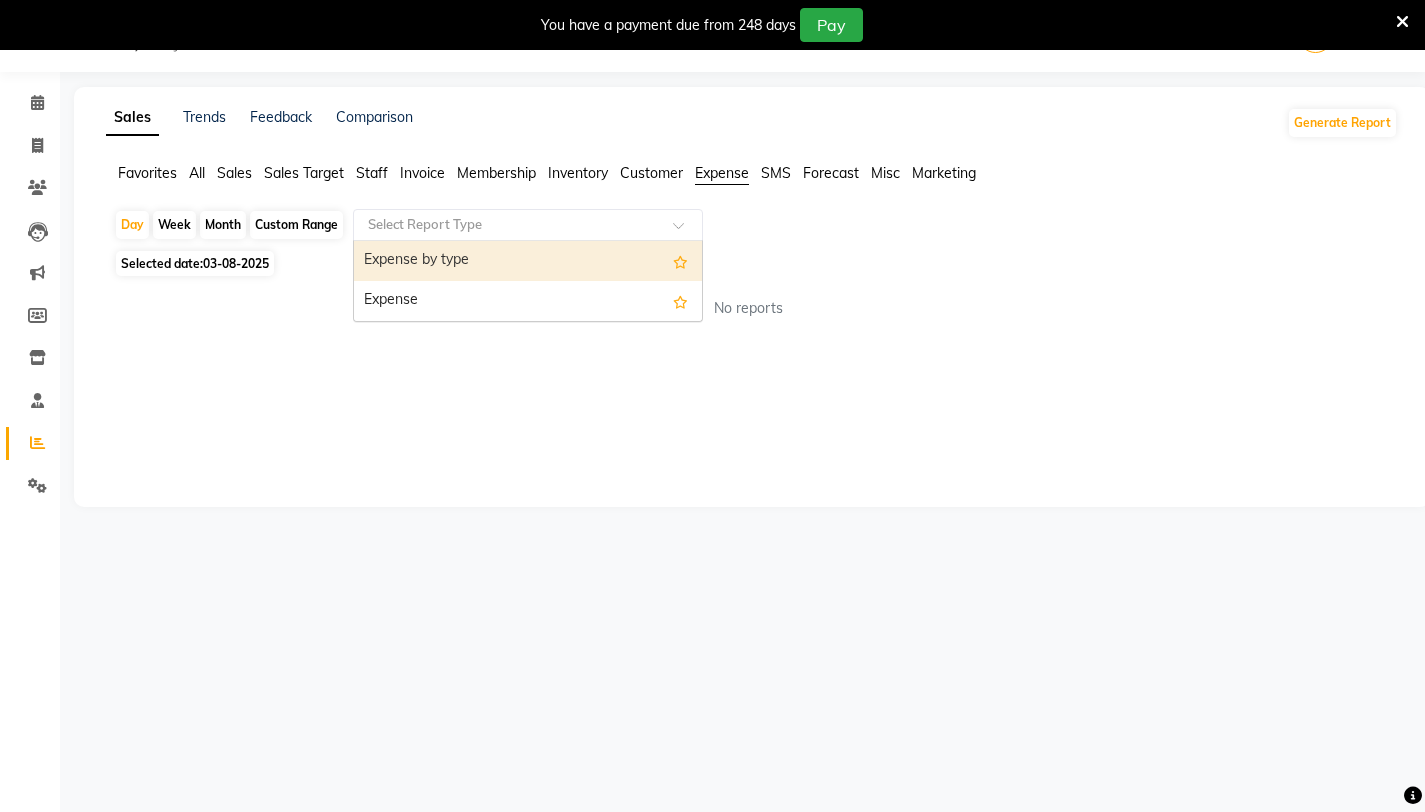 click 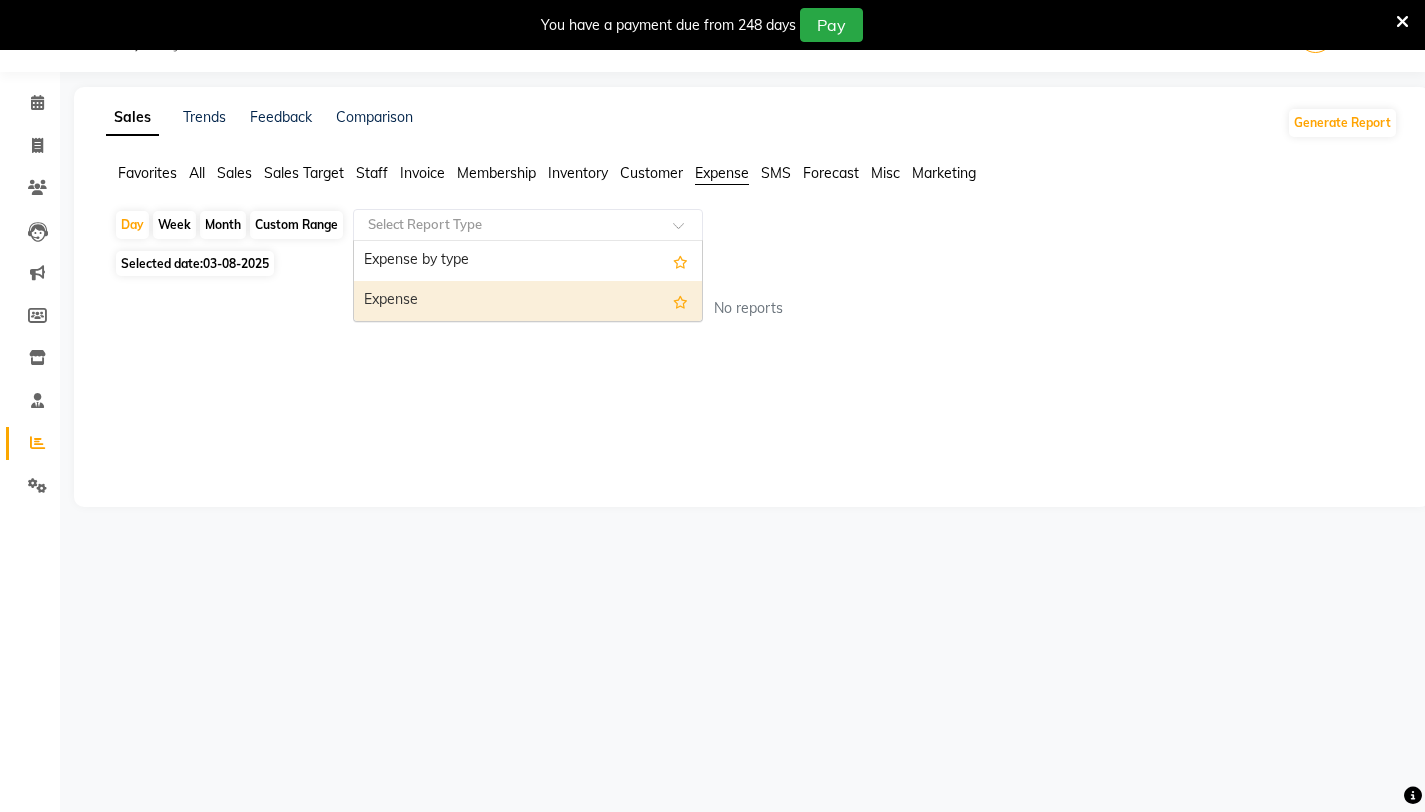 click on "Expense" at bounding box center (528, 301) 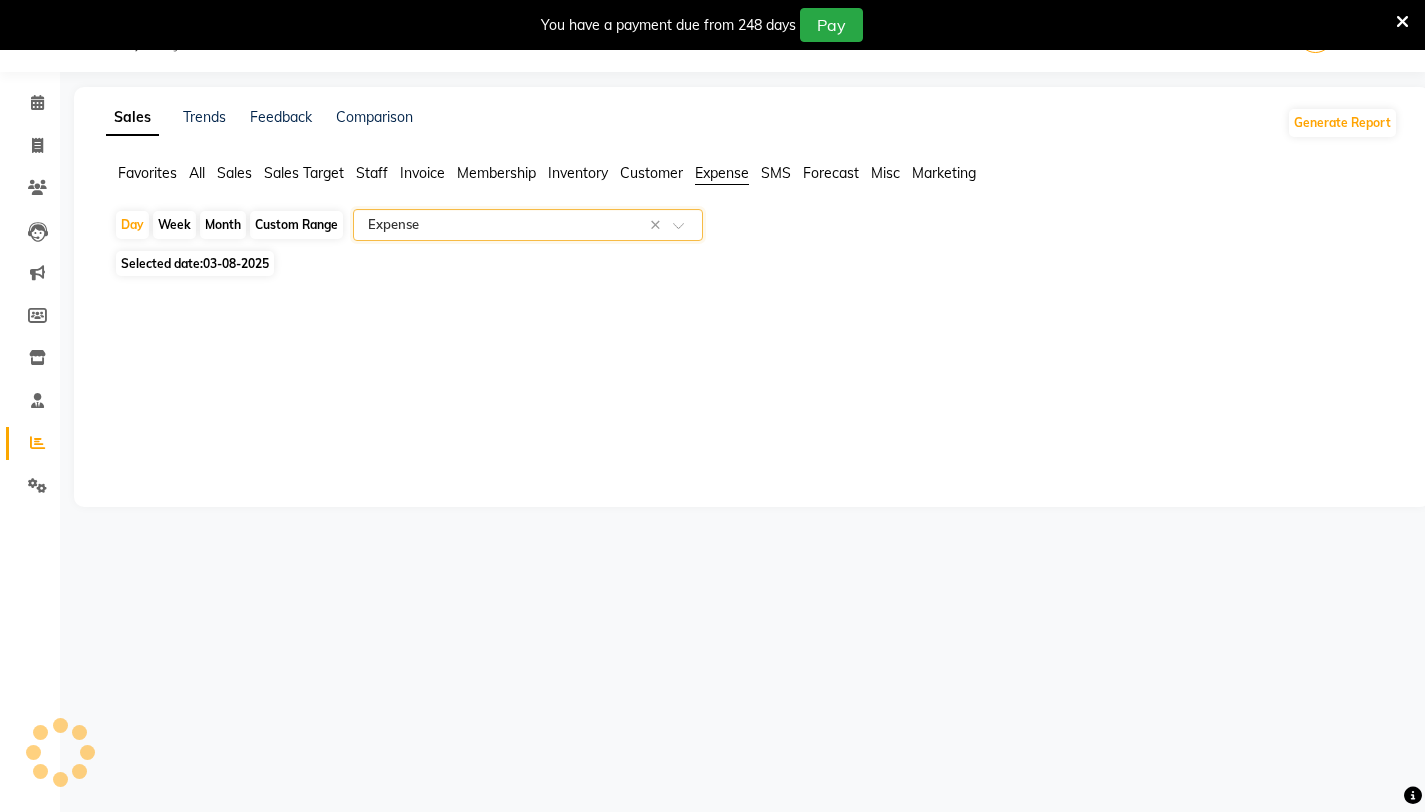 select on "filtered_report" 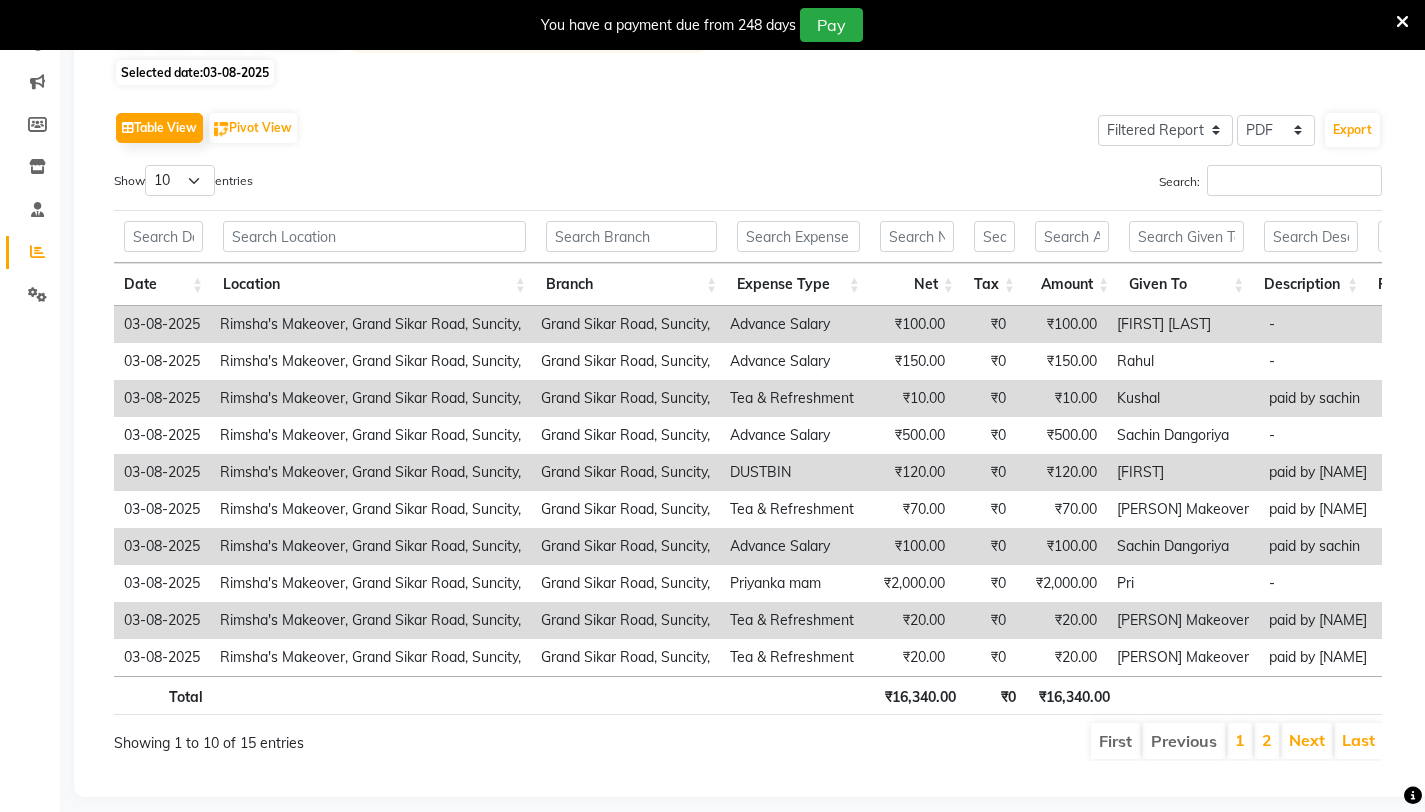 scroll, scrollTop: 287, scrollLeft: 0, axis: vertical 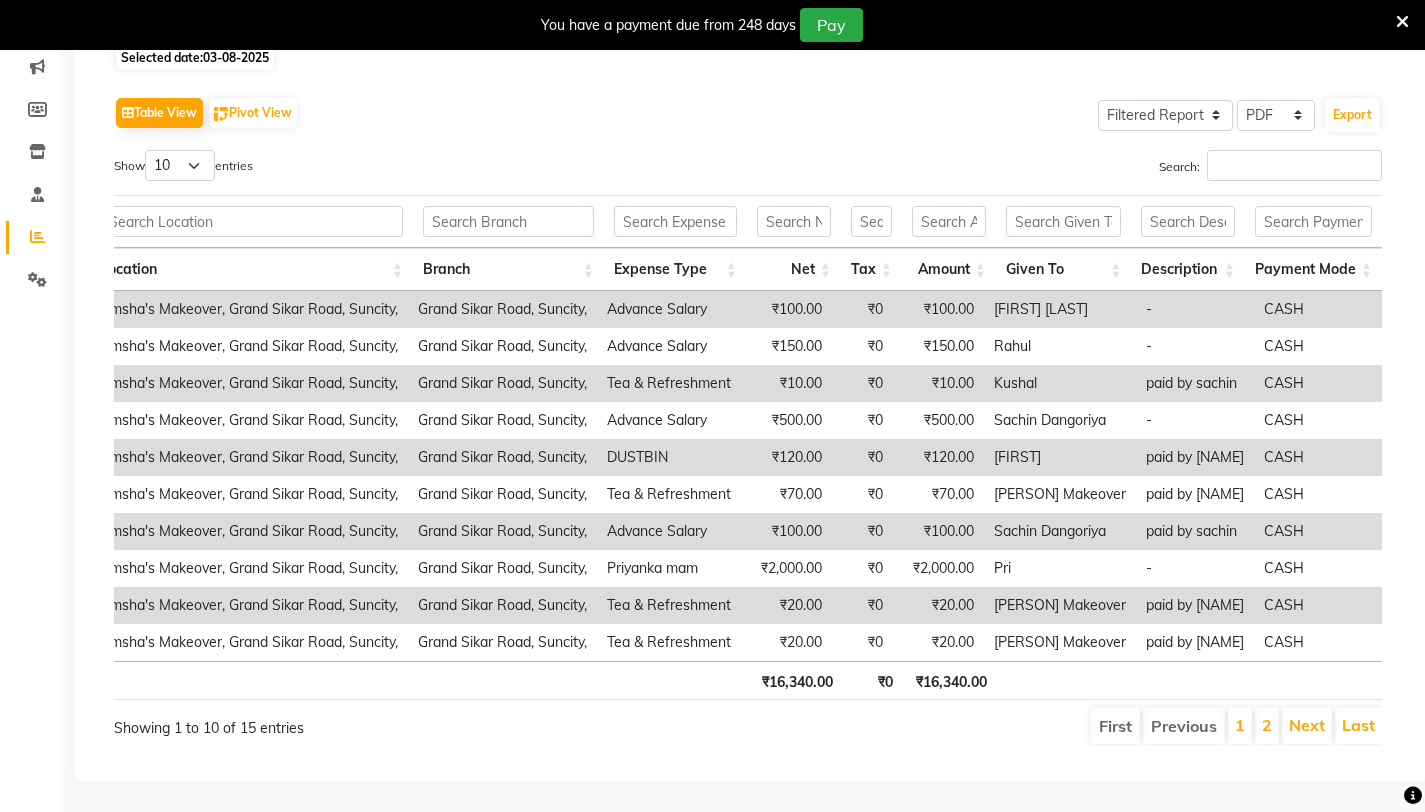click on "2" at bounding box center (1267, 726) 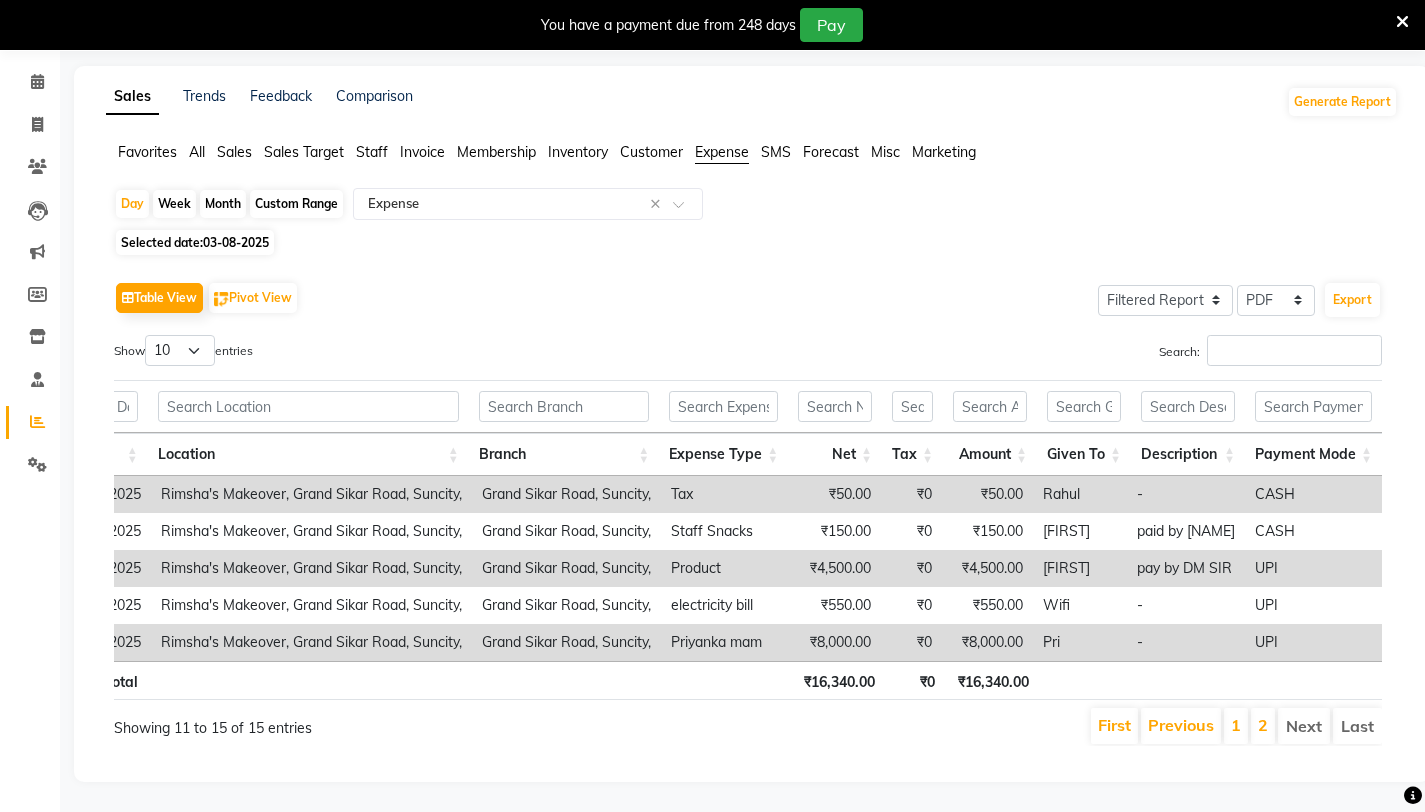 scroll, scrollTop: 102, scrollLeft: 0, axis: vertical 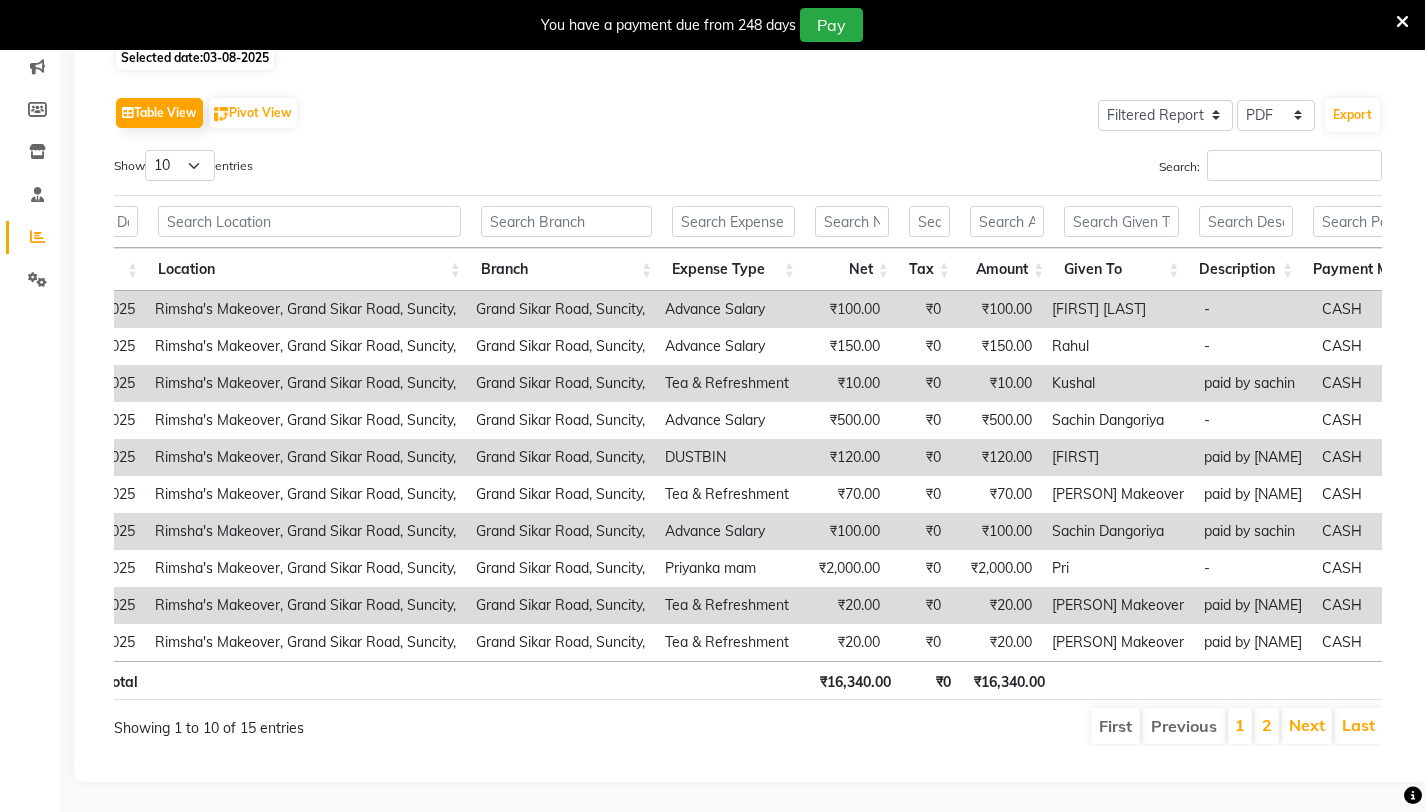 click on "2" at bounding box center (1267, 726) 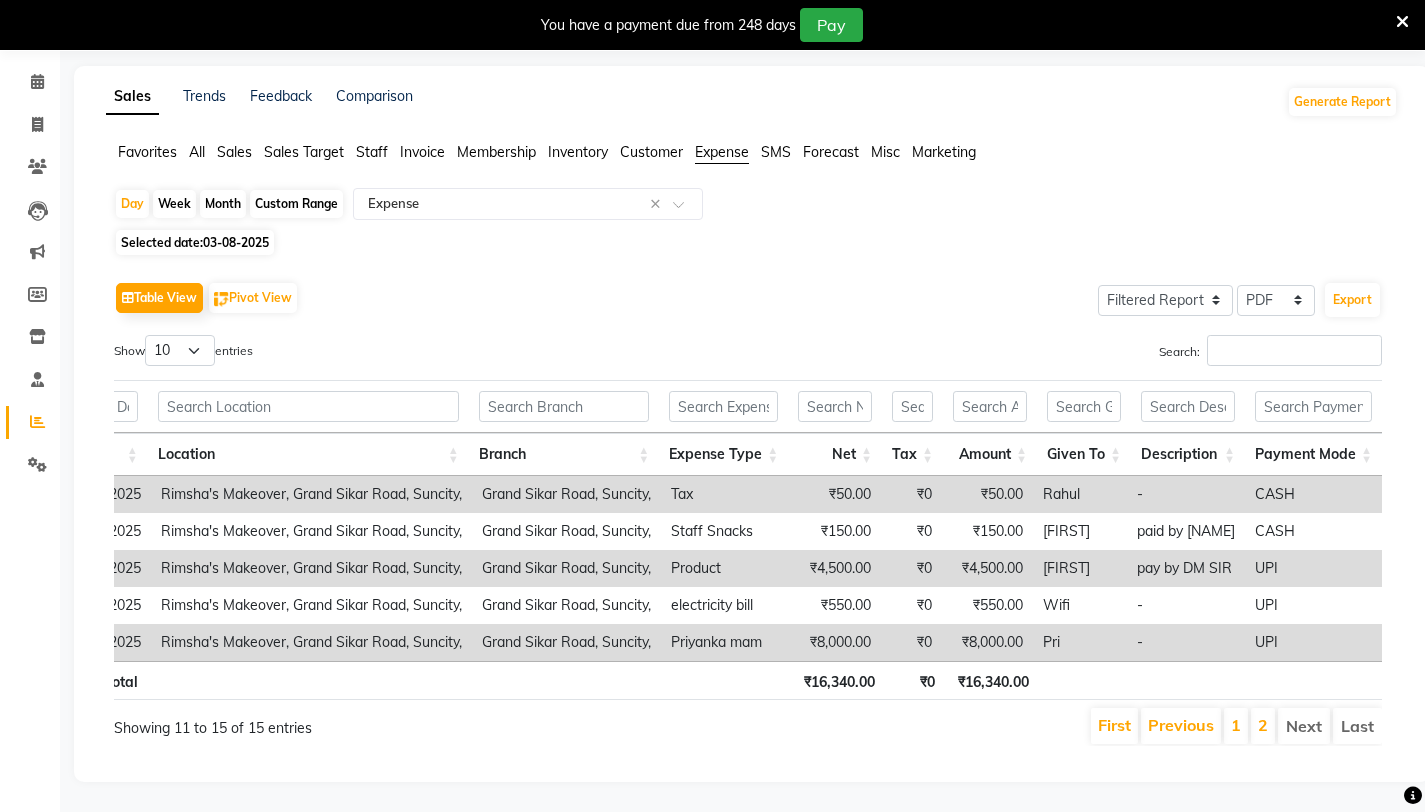 click on "1" at bounding box center [1236, 726] 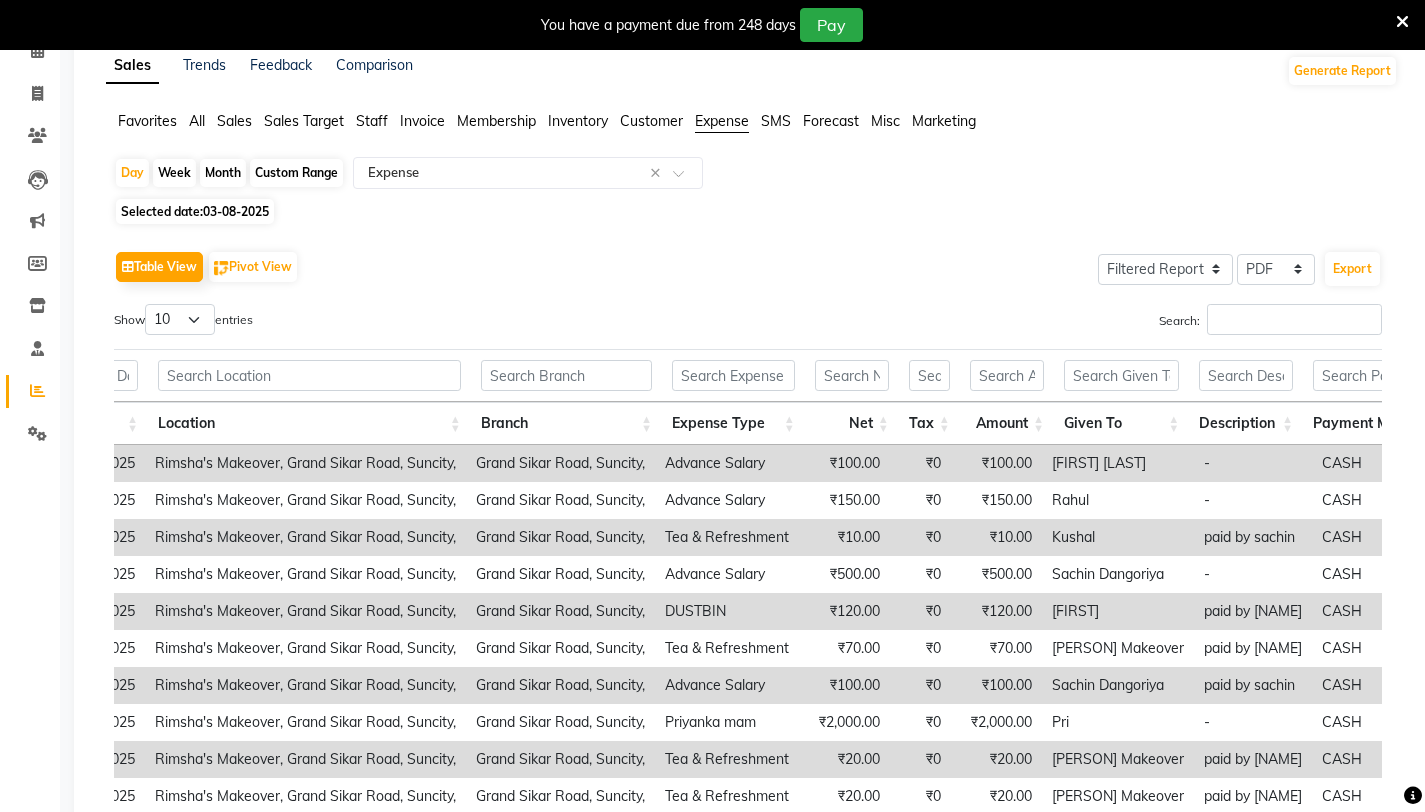 scroll, scrollTop: 287, scrollLeft: 0, axis: vertical 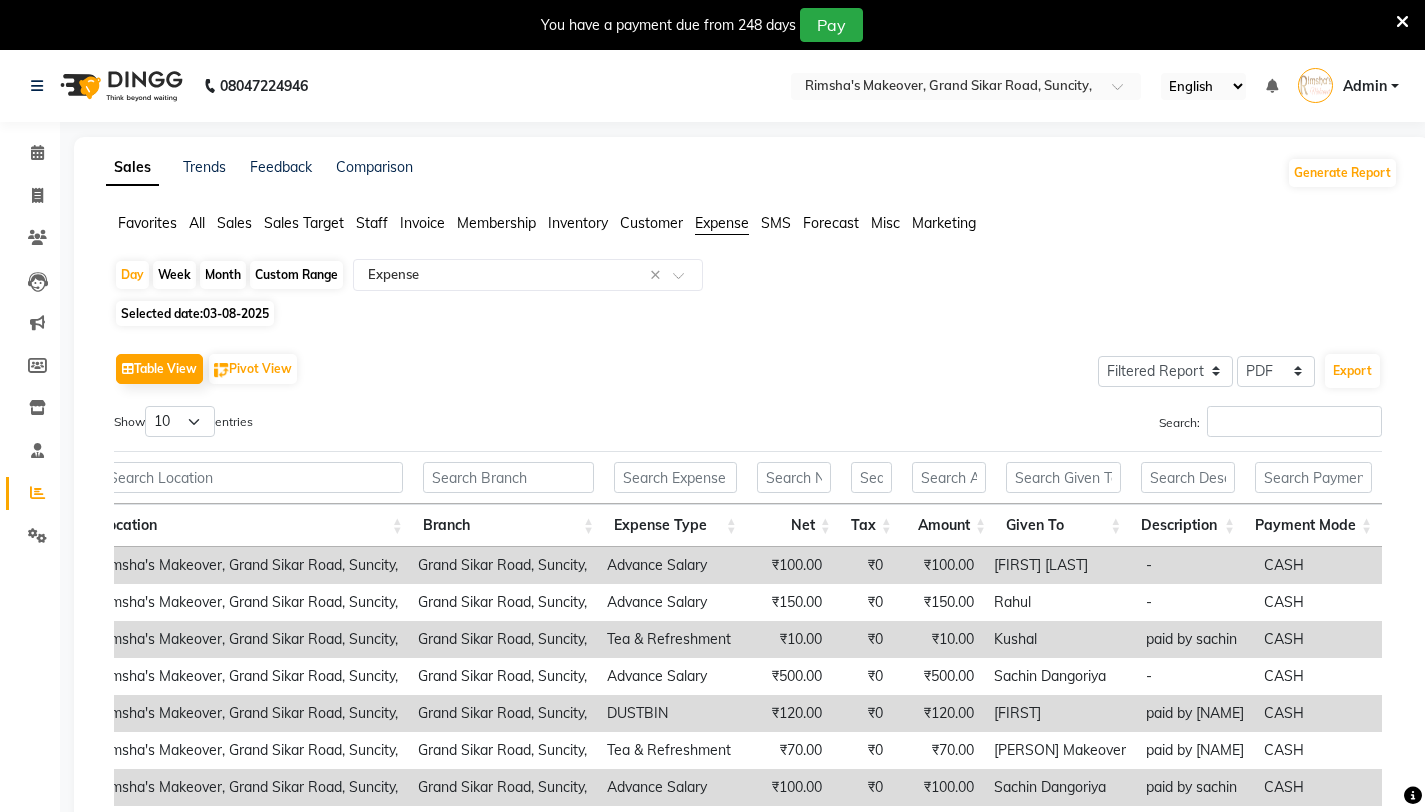 click on "Select Location × [PERSON]'s Makeover, Grand Sikar Road, Suncity, English ENGLISH Español العربية मराठी हिंदी ગુજરાતી தமிழ் 中文 Notifications nothing to show Admin Manage Profile Change Password Sign out Version:3.15.9" 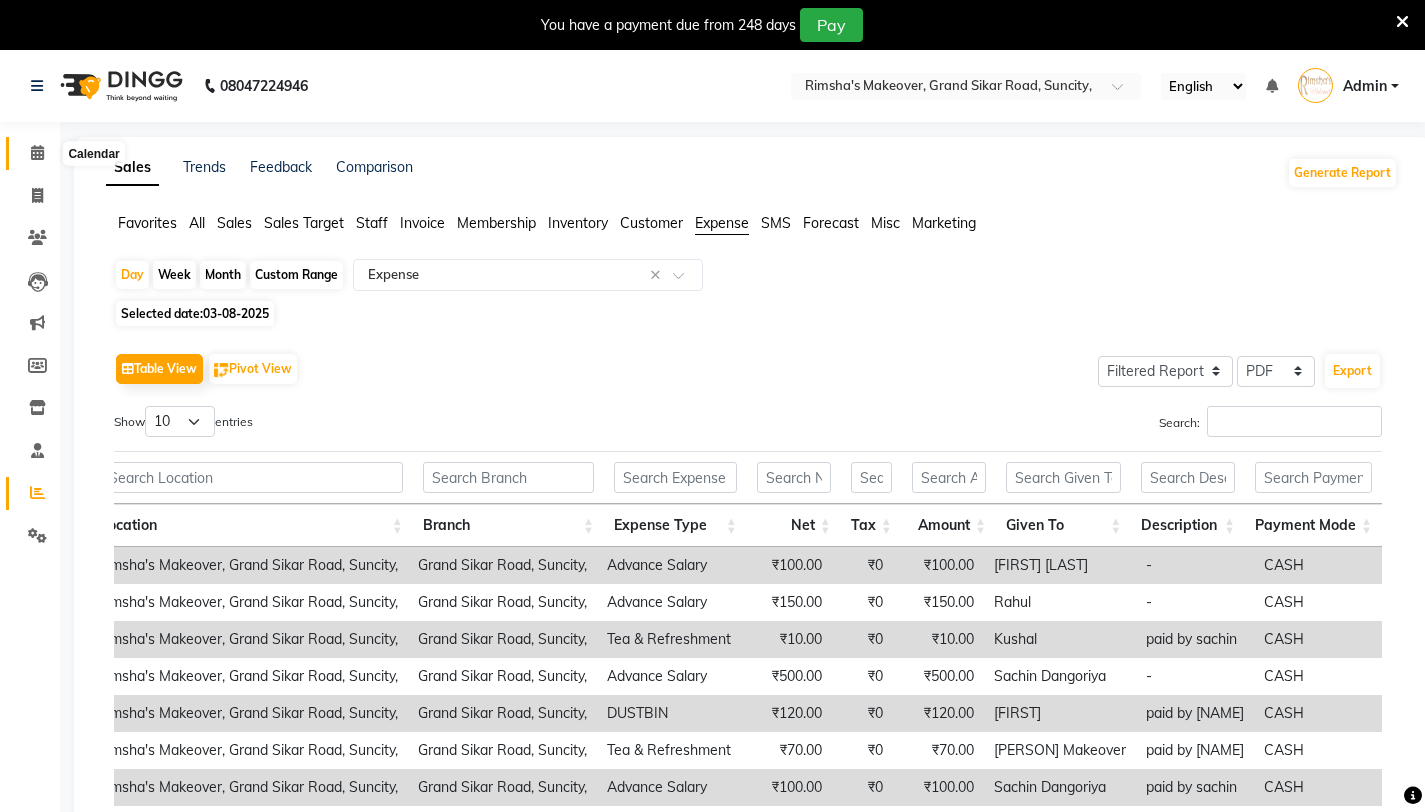 click 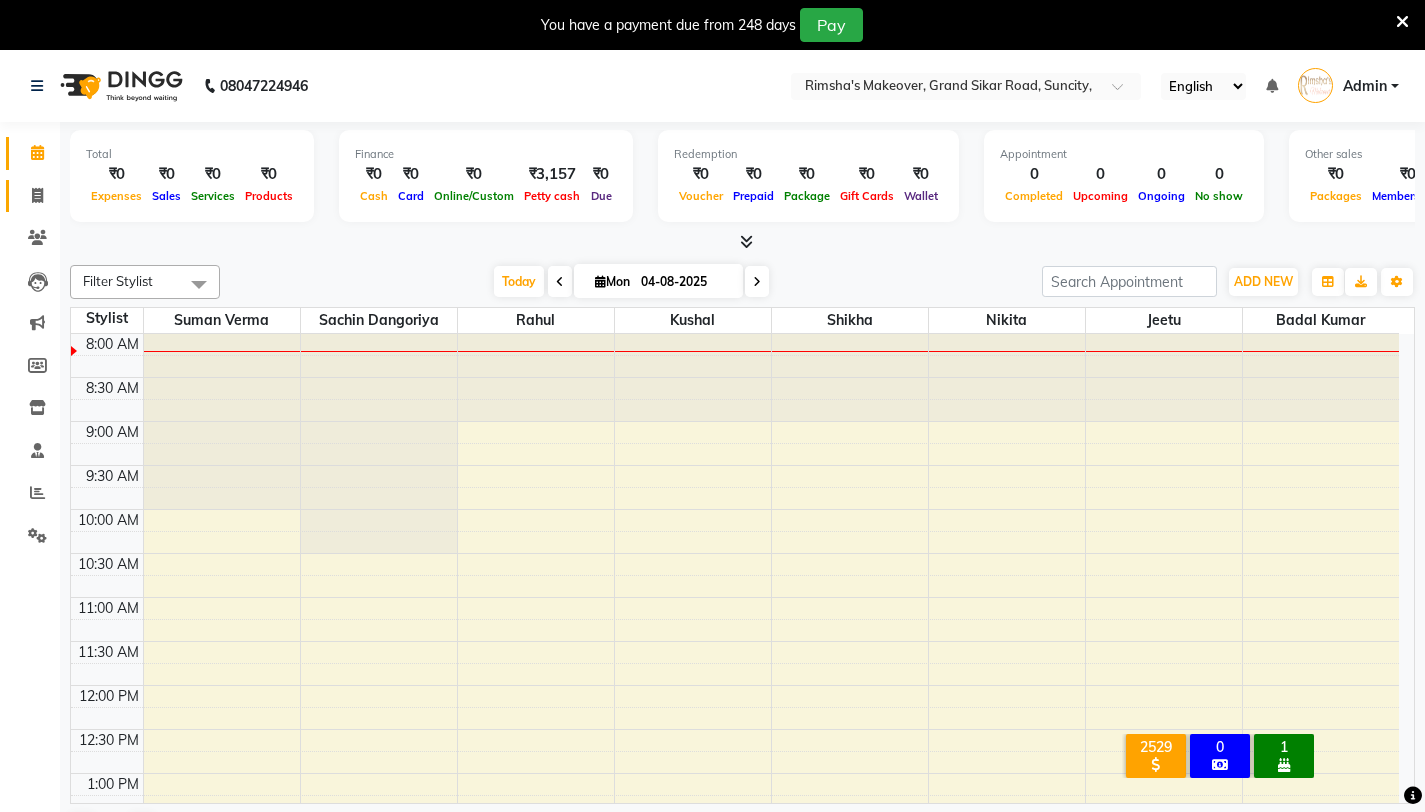click on "Invoice" 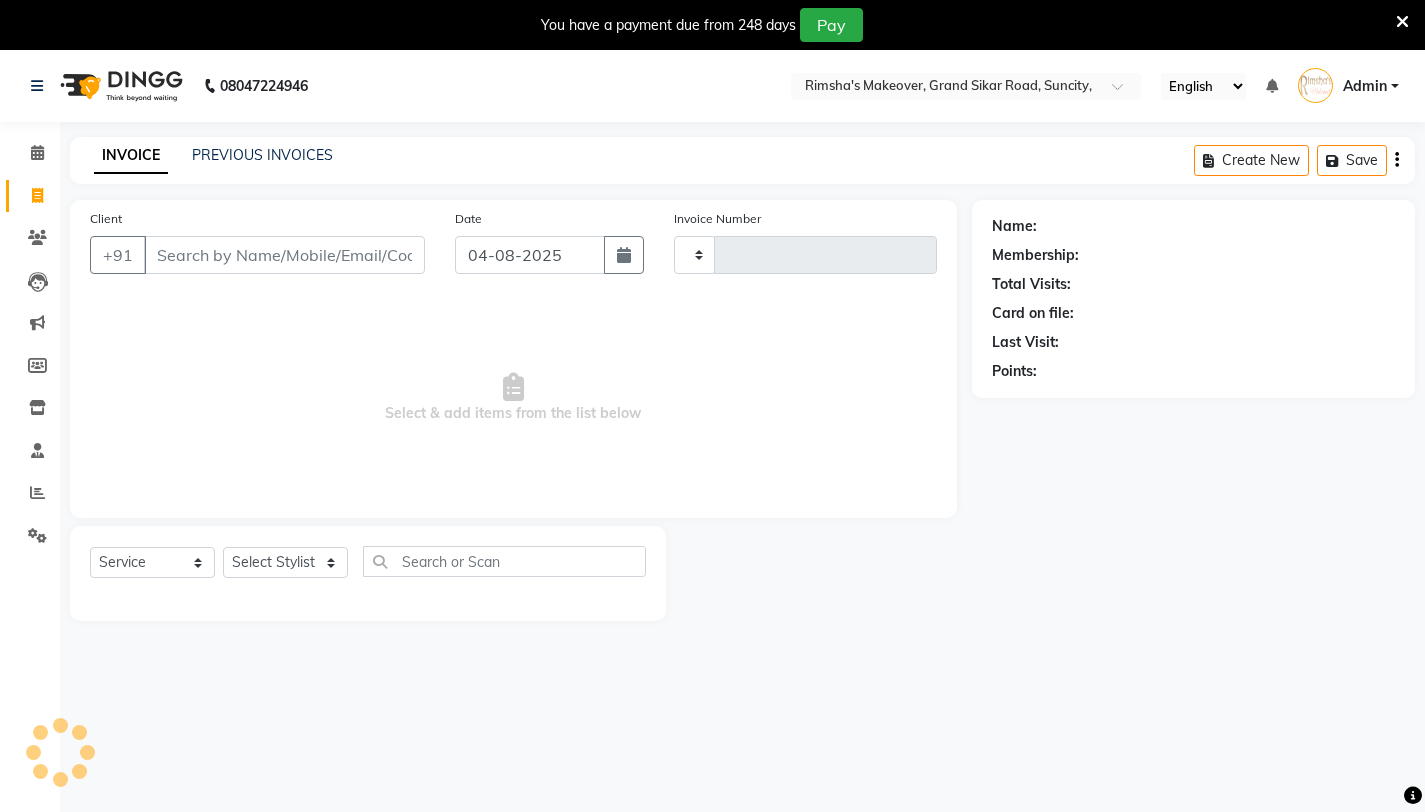 type on "3172" 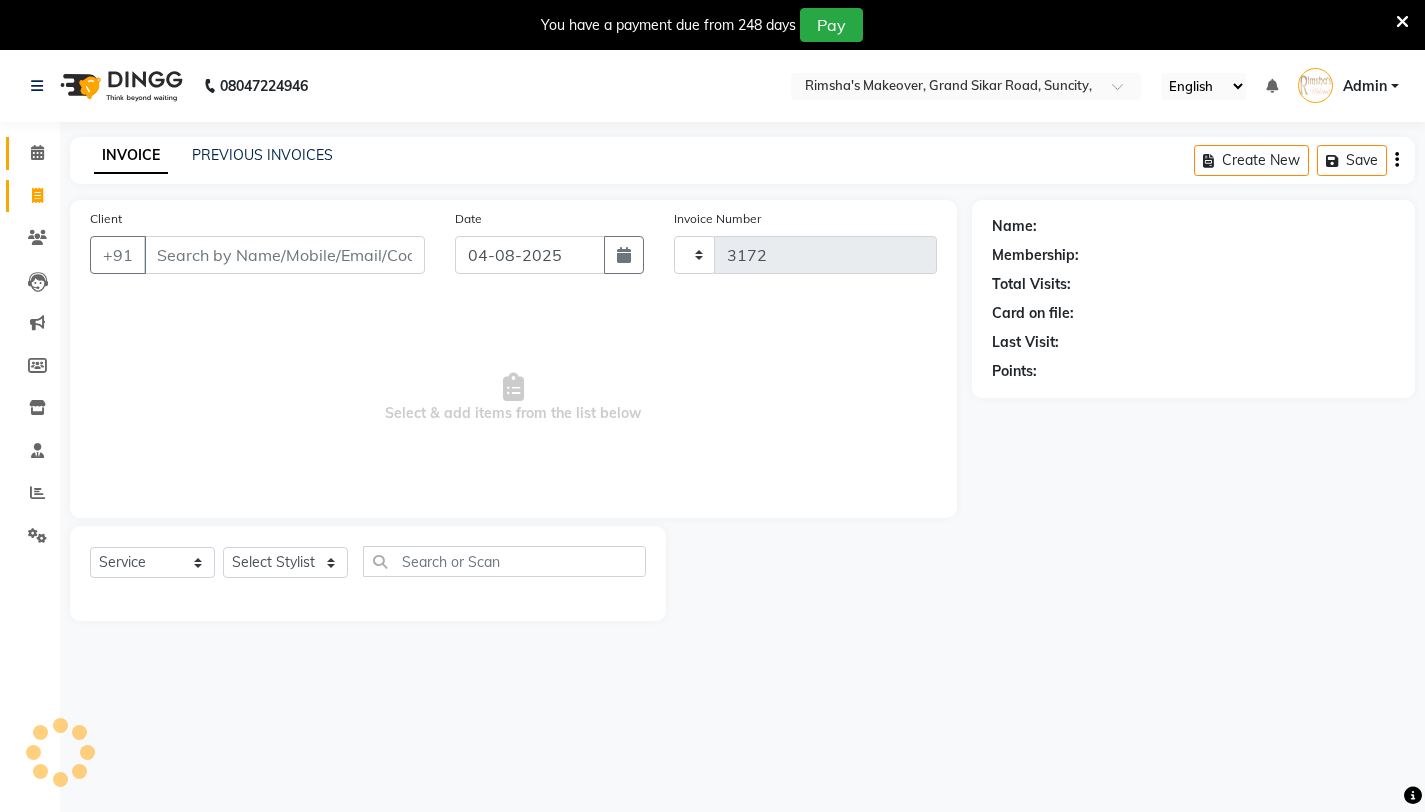 select on "7317" 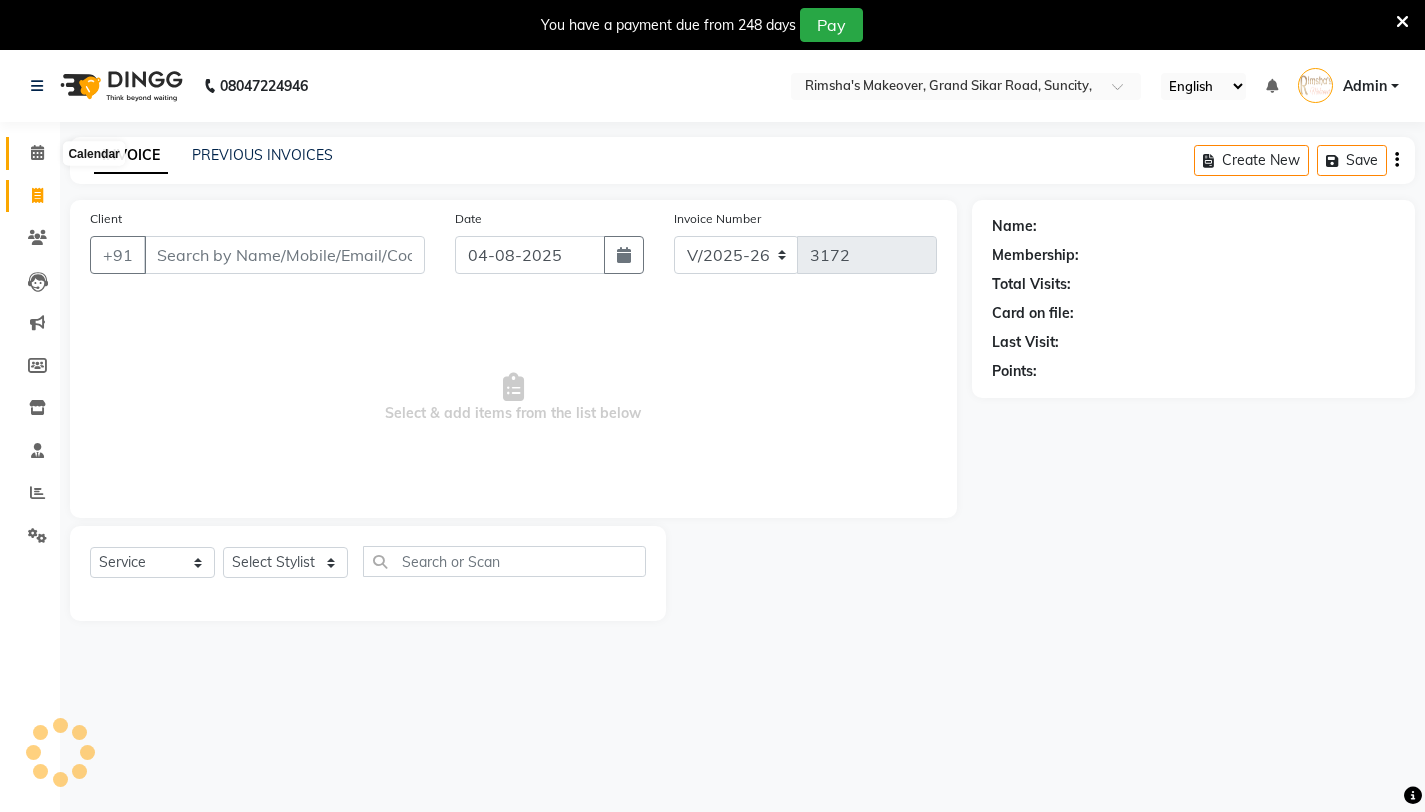 click 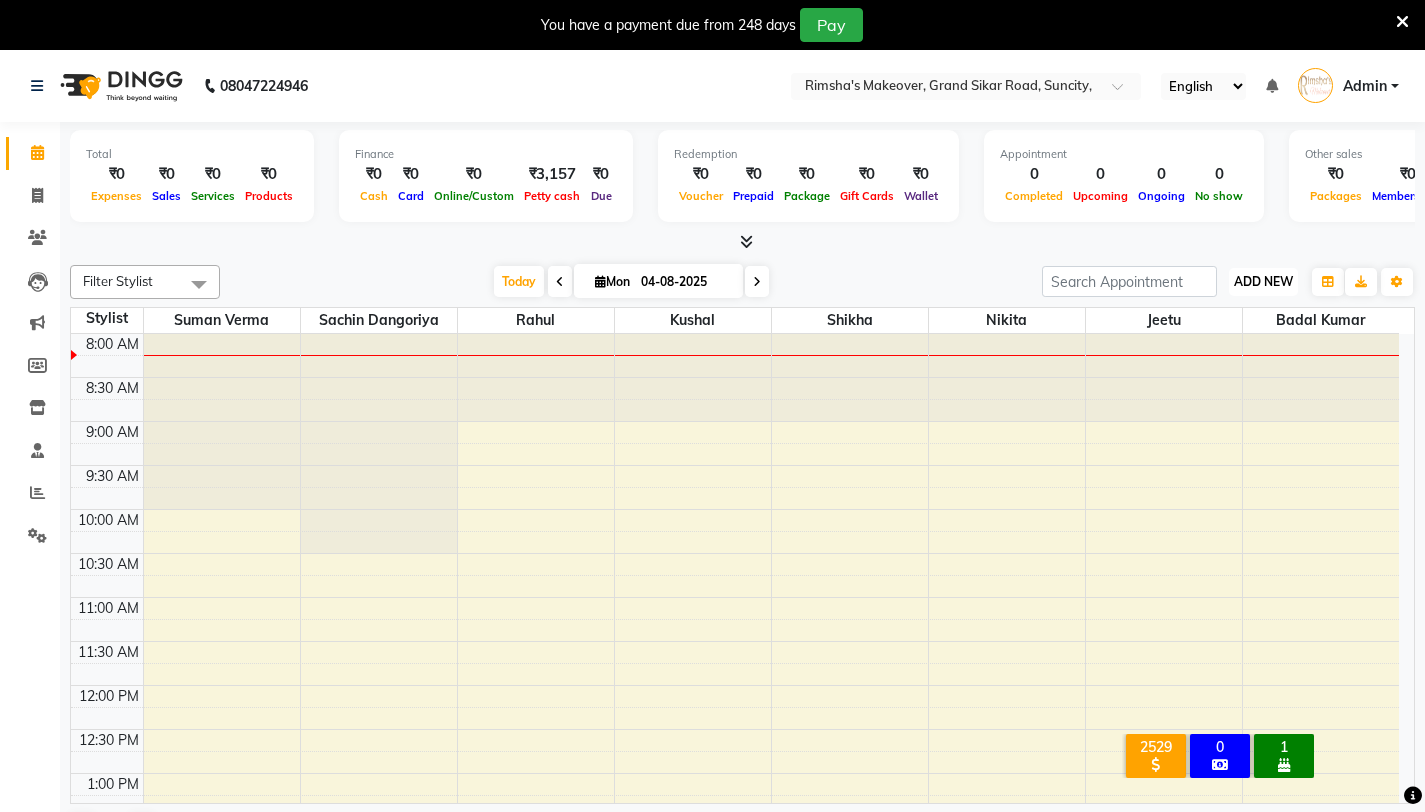 click on "ADD NEW" at bounding box center (1263, 281) 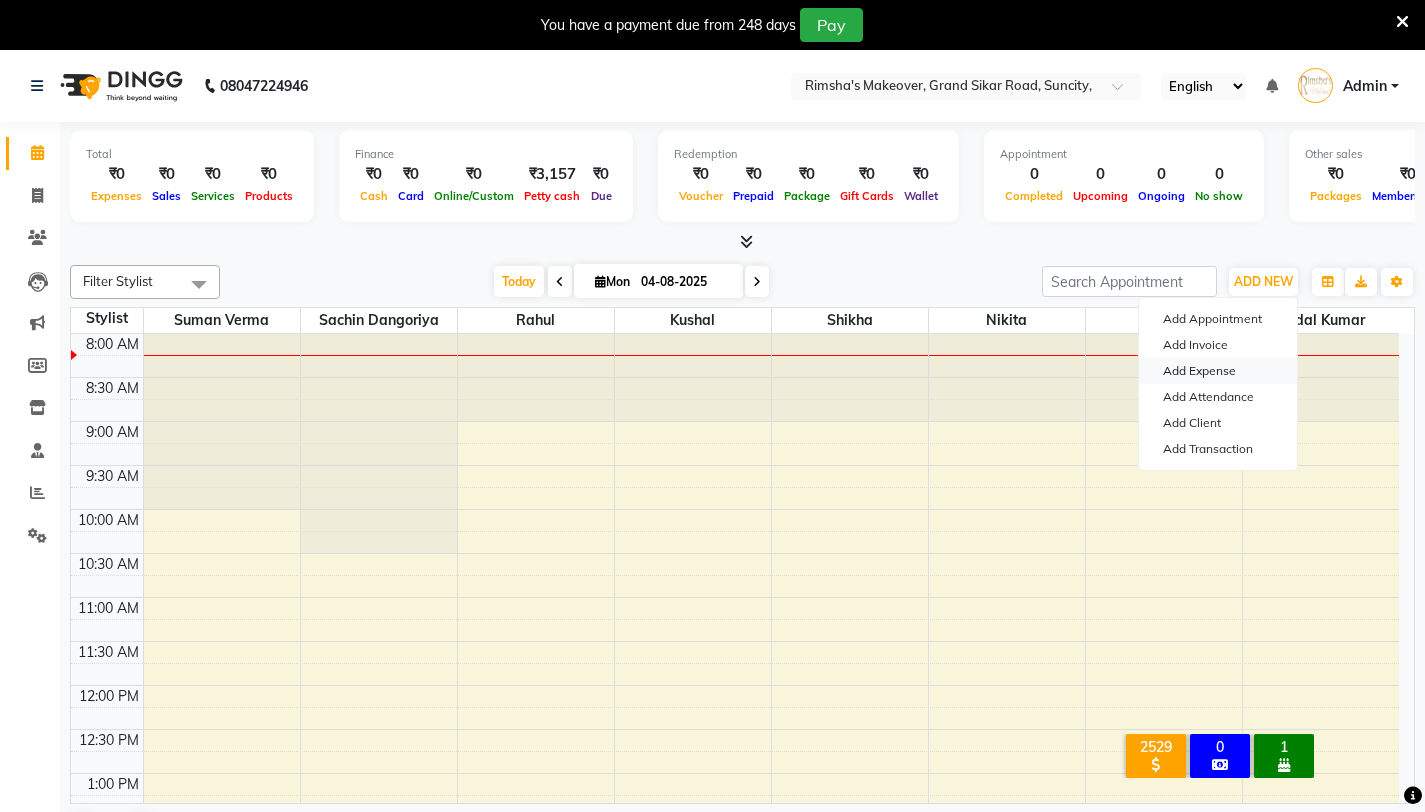 click on "Add Expense" at bounding box center (1218, 371) 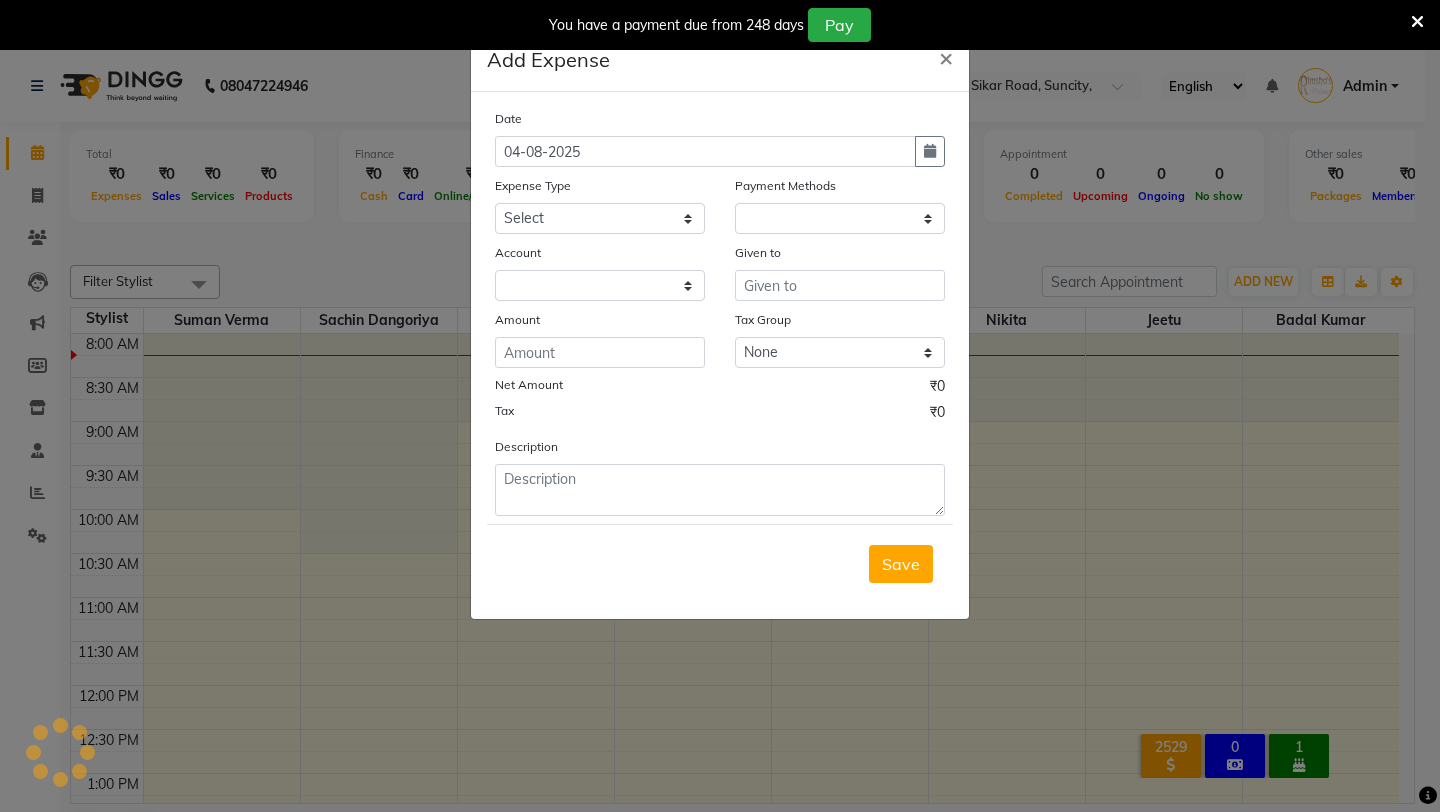 select on "1" 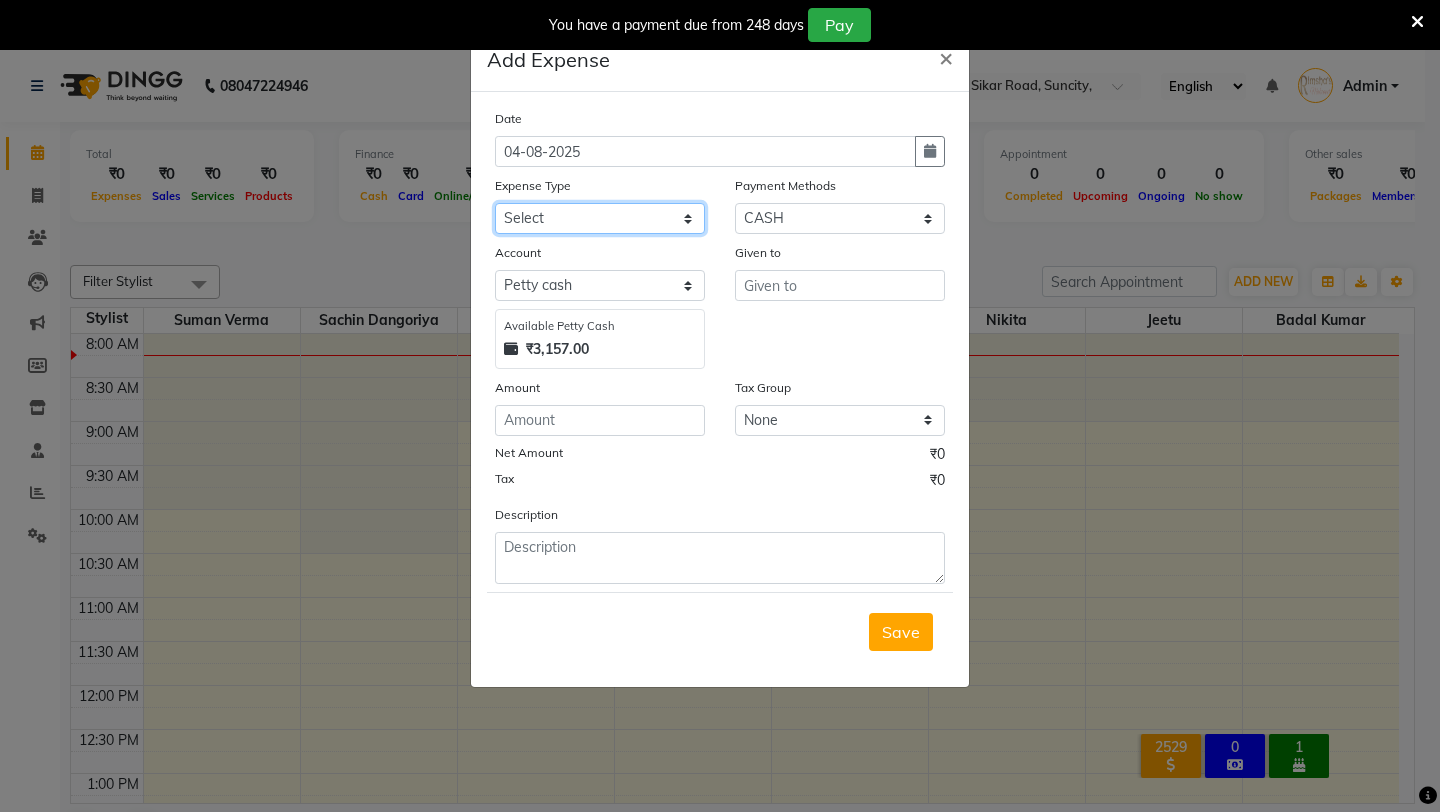 click on "Select Advance Salary Baba Bank Service Charges CLEANING Clinical charges DM SIR DUSTBIN electricity bill Other PAMPHLETS Pandit G Priyanka mam Product Rent Salary SOFA Staff Snacks Tax Tea & Refreshment T SHIRT PRINT Utilities Water Bottle" 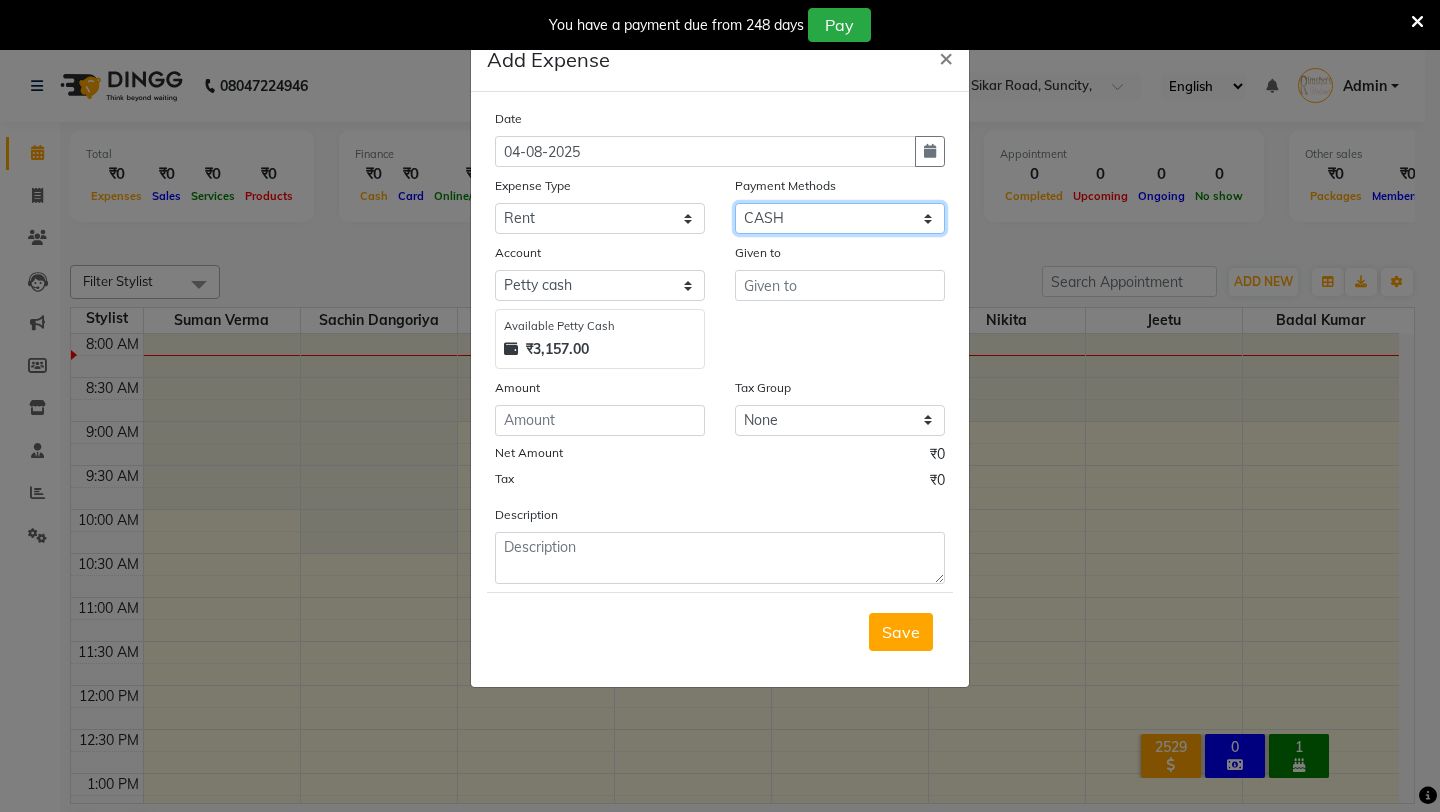 click on "Select CASH UPI Coupon PhonePe Points Gift Card Wallet CARD Prepaid Voucher Package" 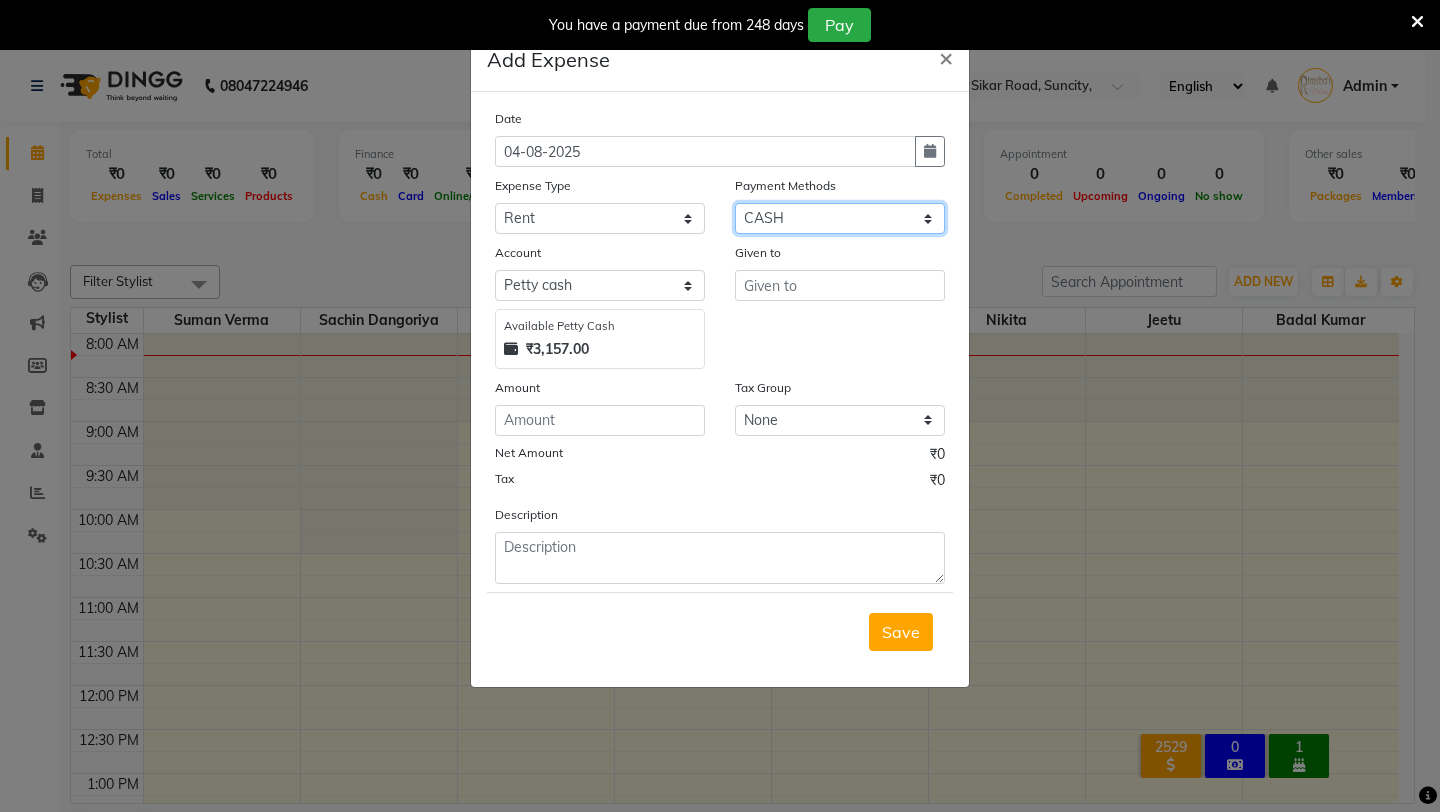 select on "8" 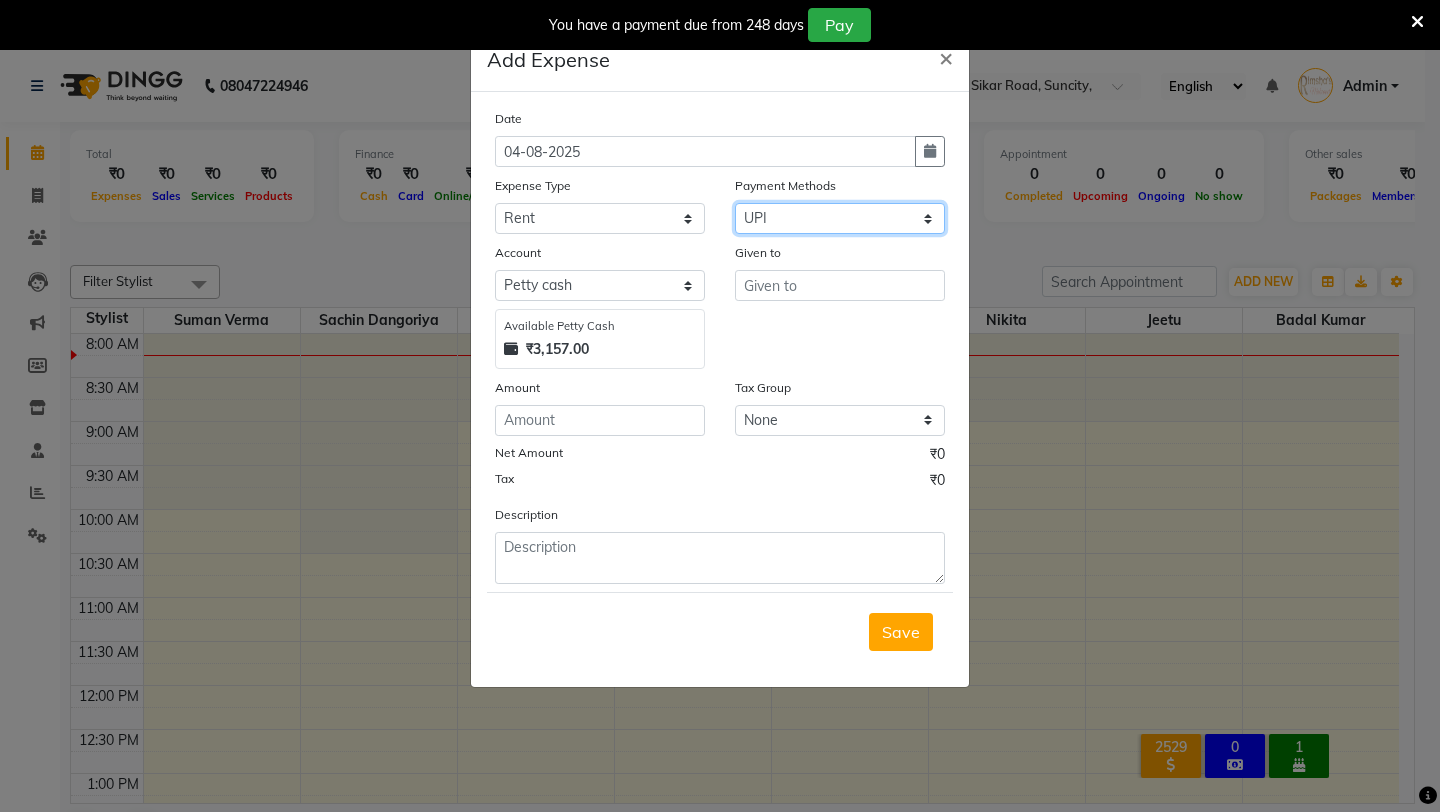 select on "6407" 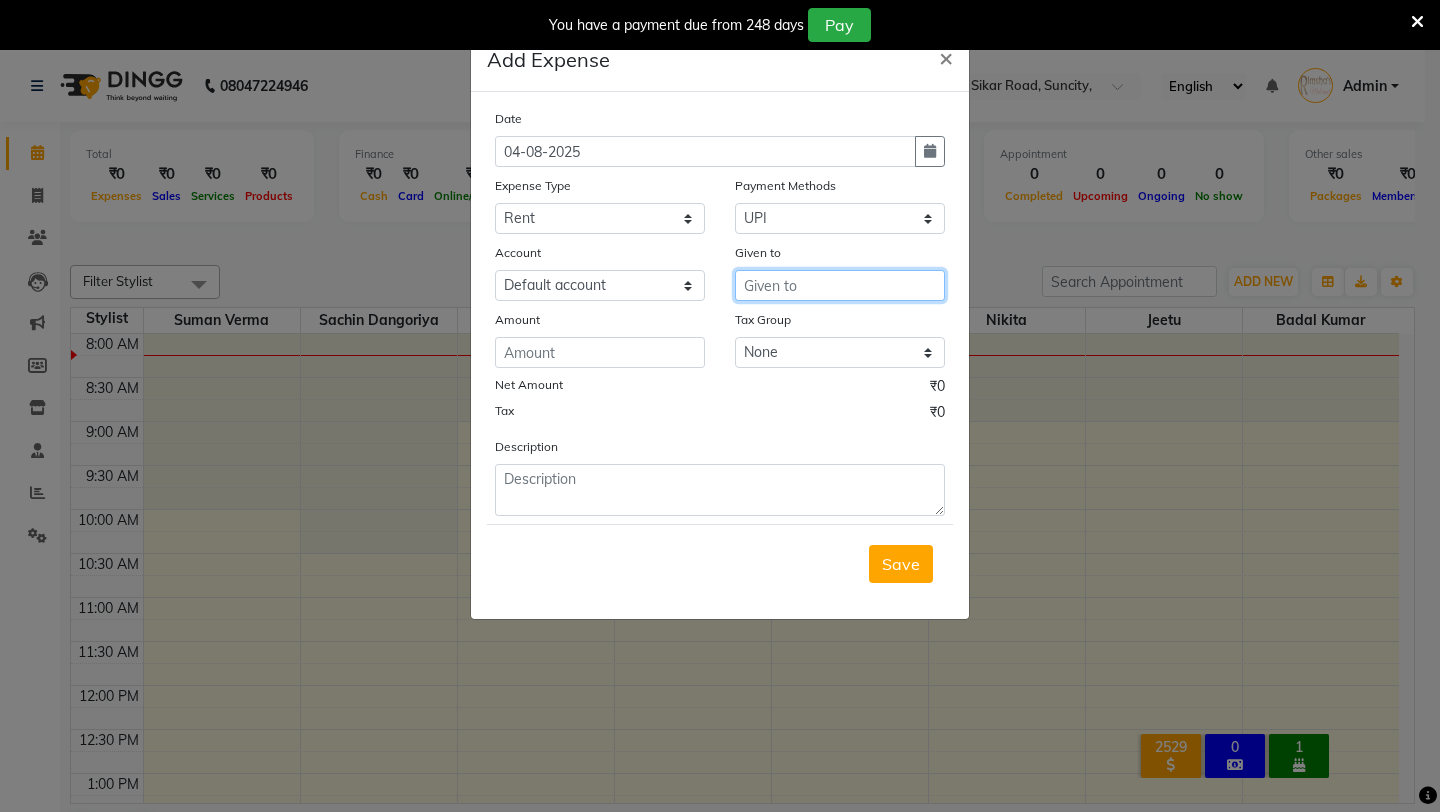 click at bounding box center (840, 285) 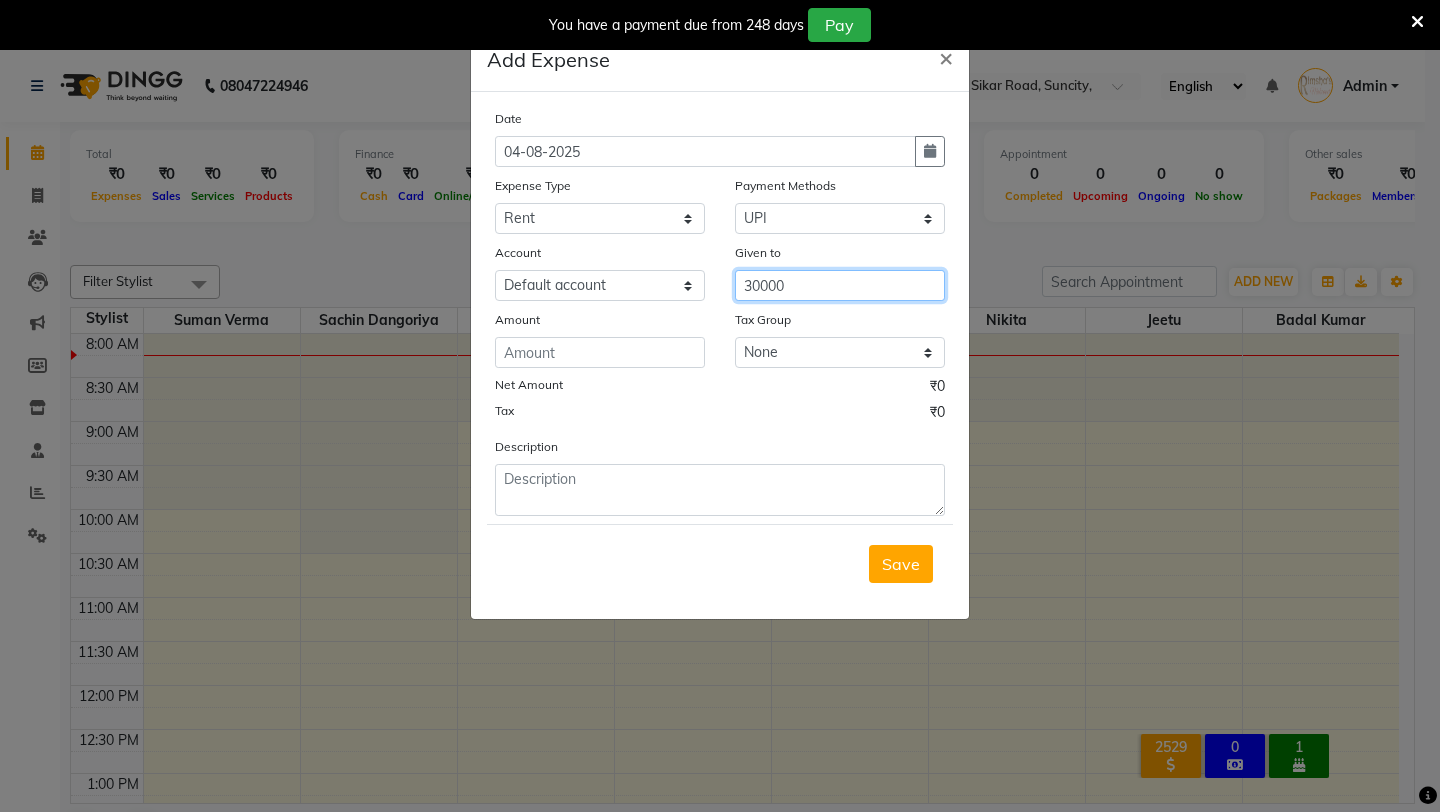 type on "30000" 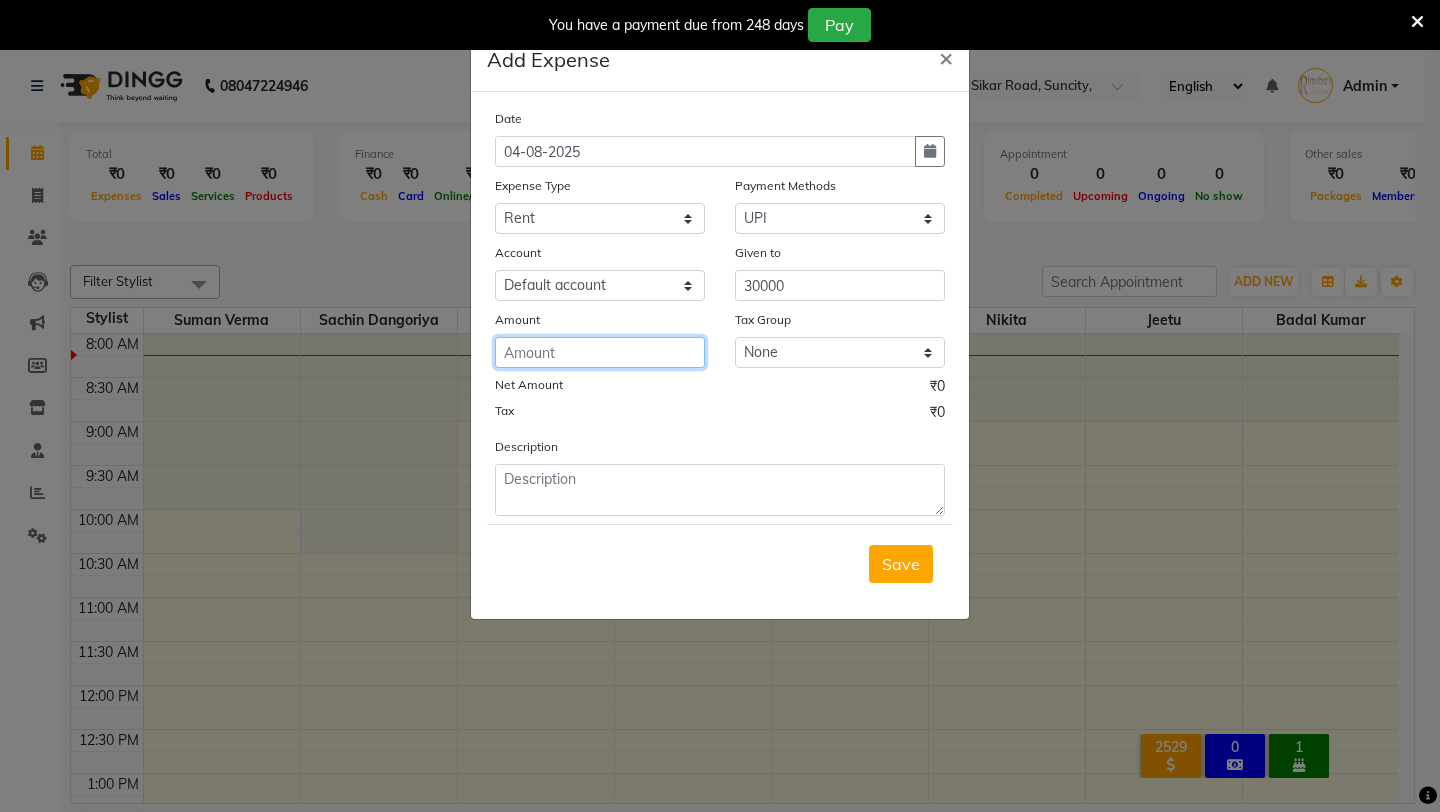 click 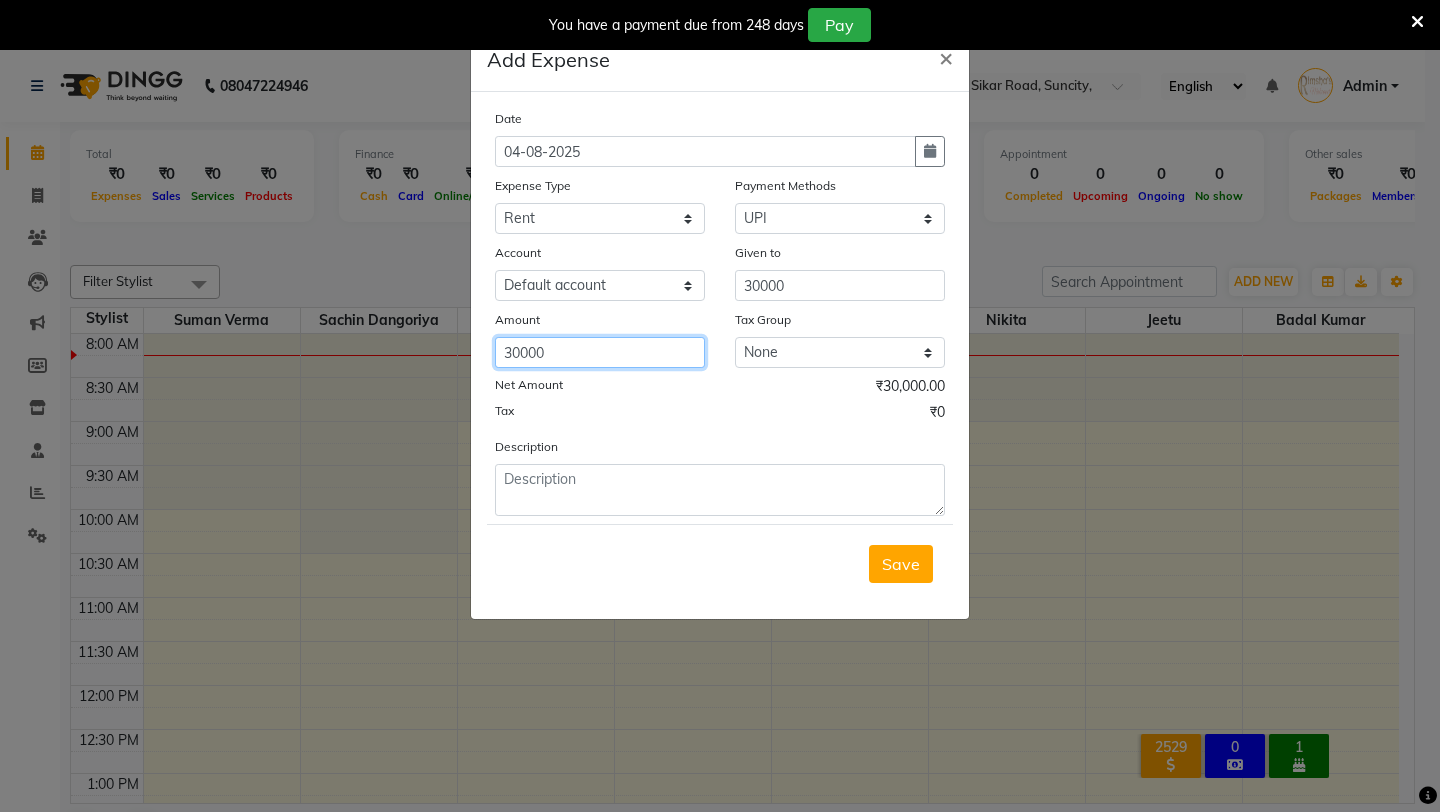 type on "30000" 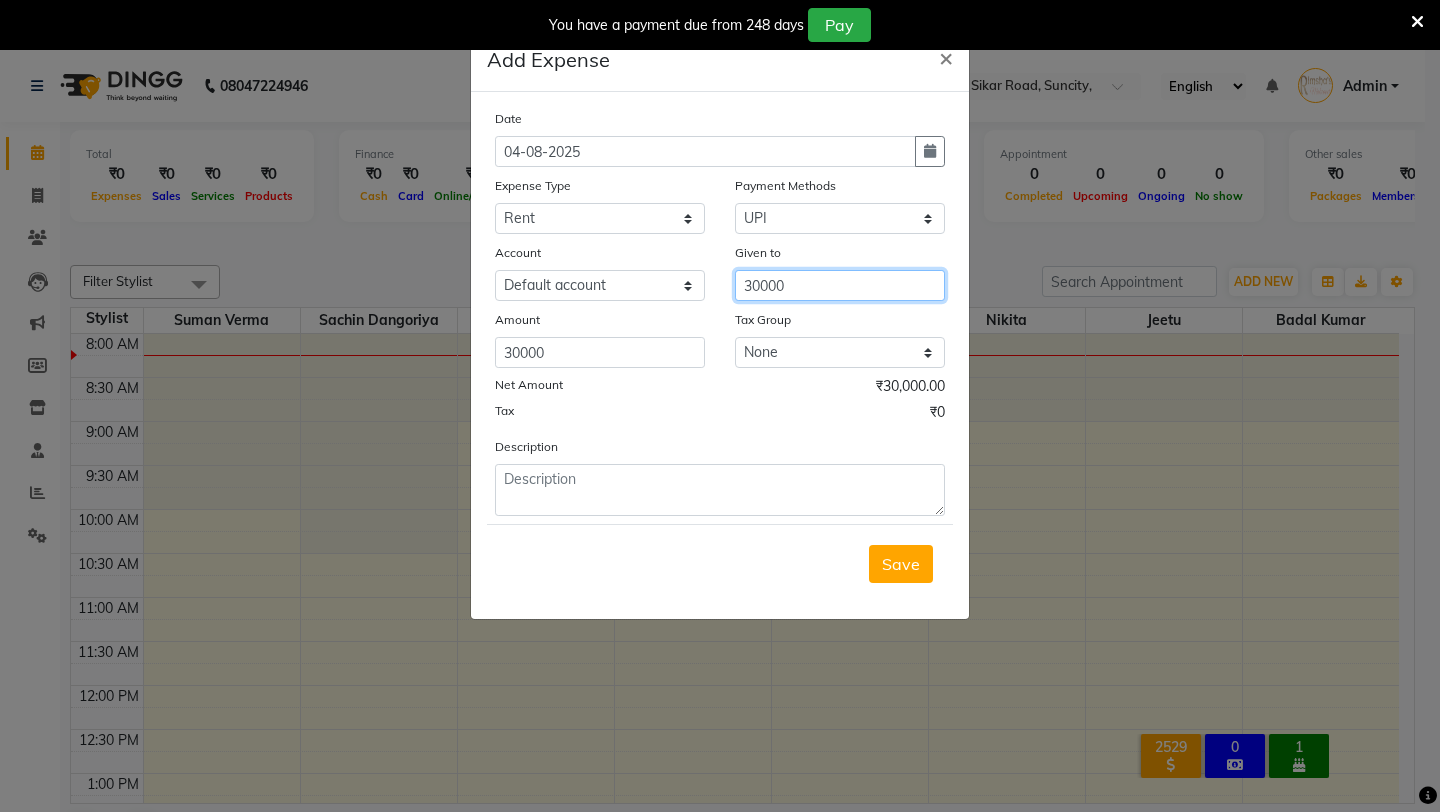 drag, startPoint x: 789, startPoint y: 288, endPoint x: 724, endPoint y: 286, distance: 65.03076 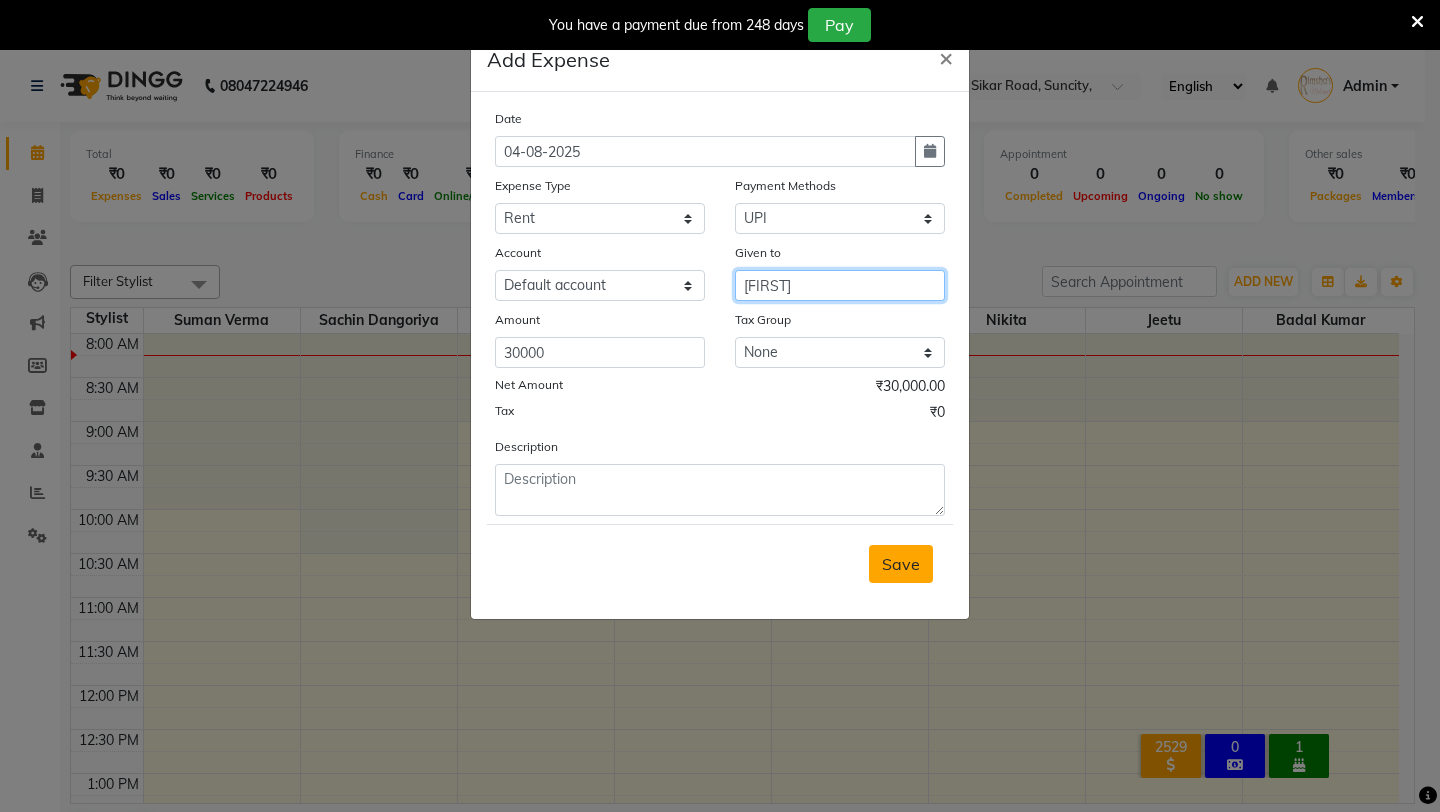 type on "[FIRST]" 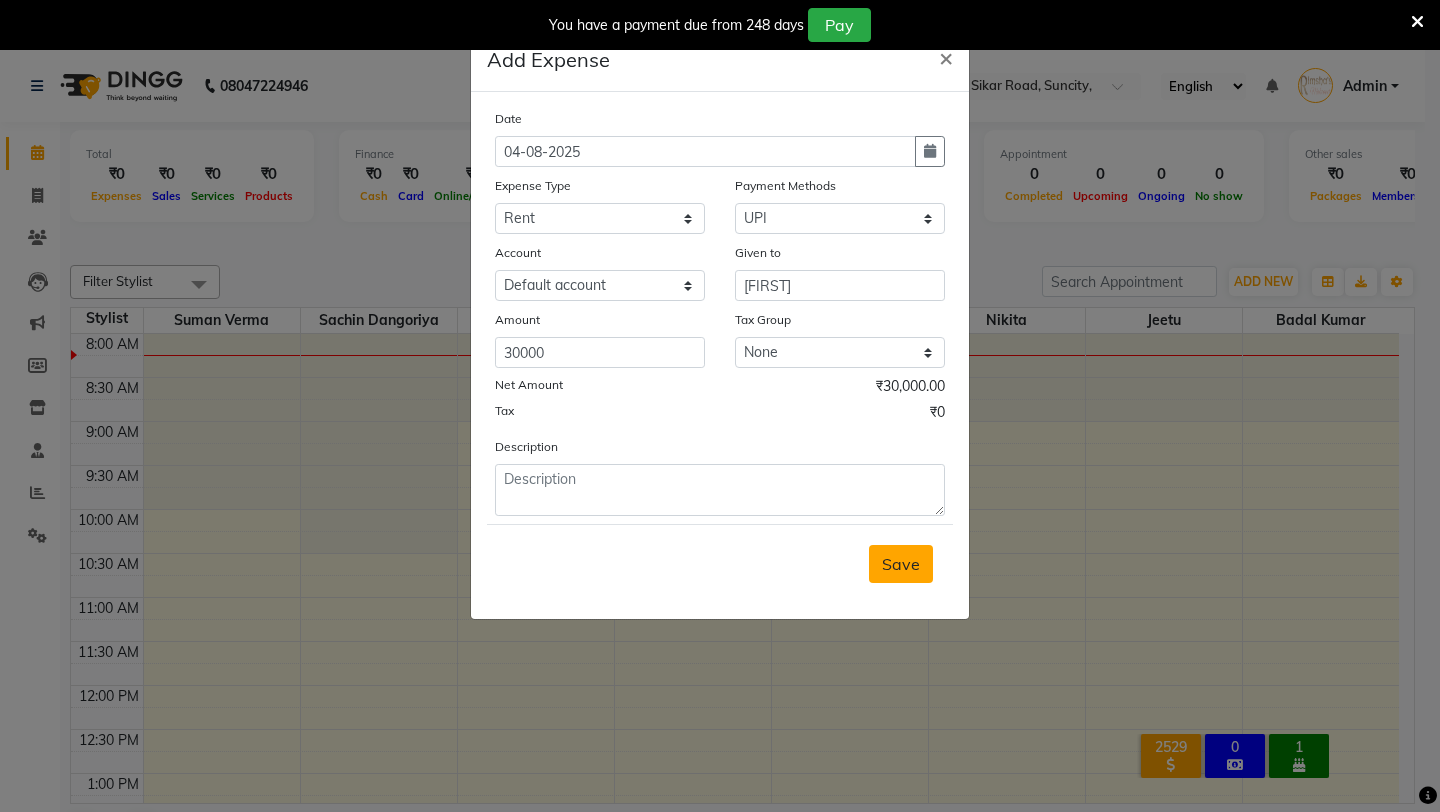 click on "Save" at bounding box center [901, 564] 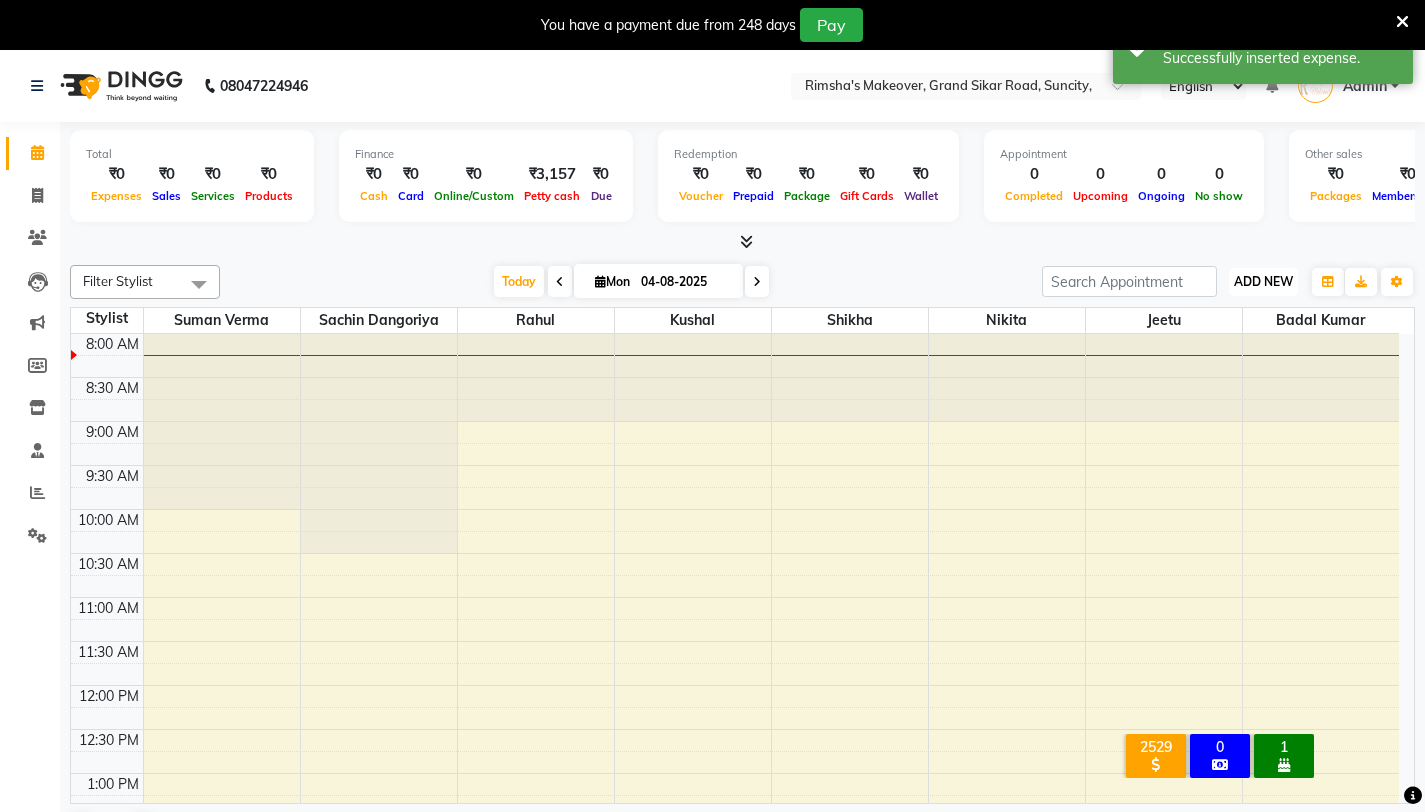click on "ADD NEW Toggle Dropdown" at bounding box center (1263, 282) 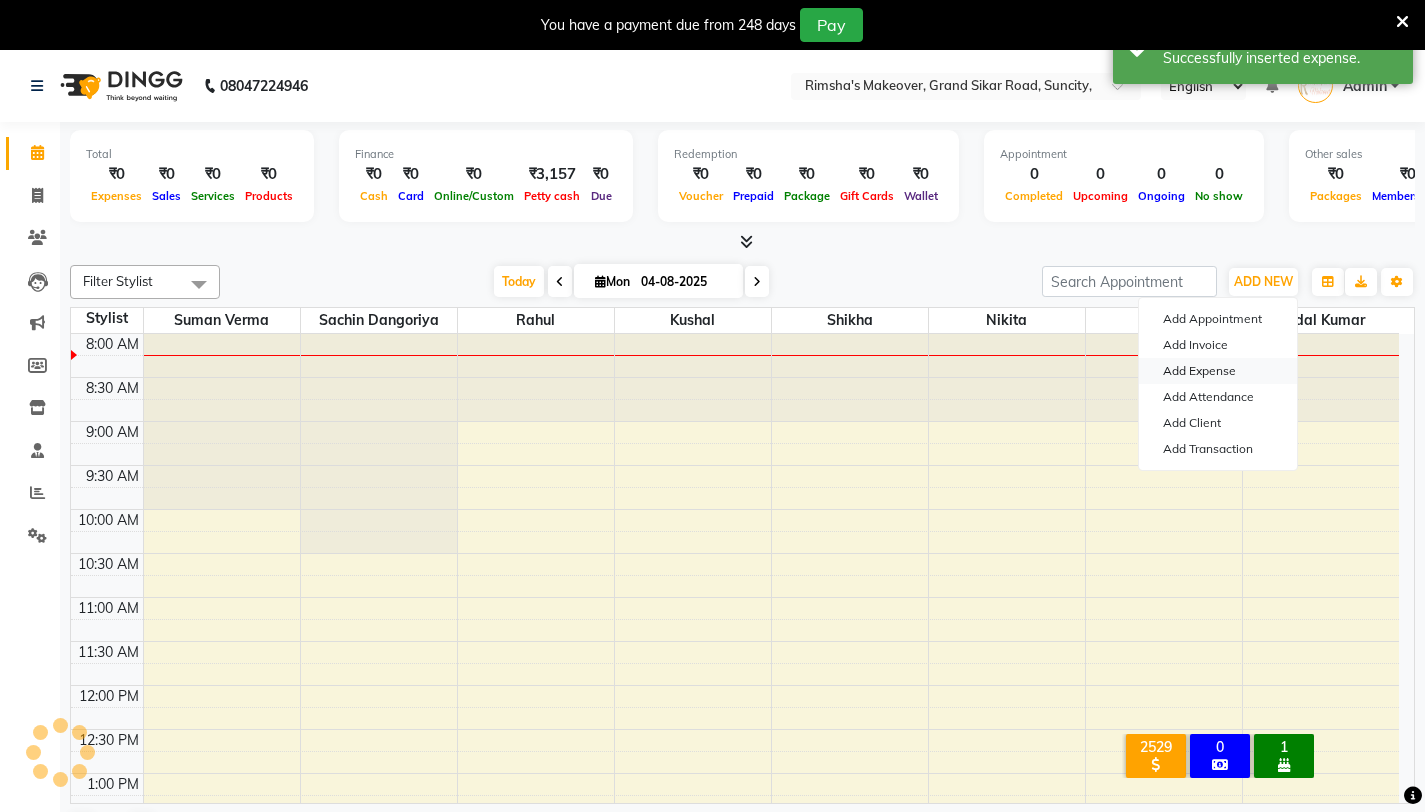click on "Add Expense" at bounding box center (1218, 371) 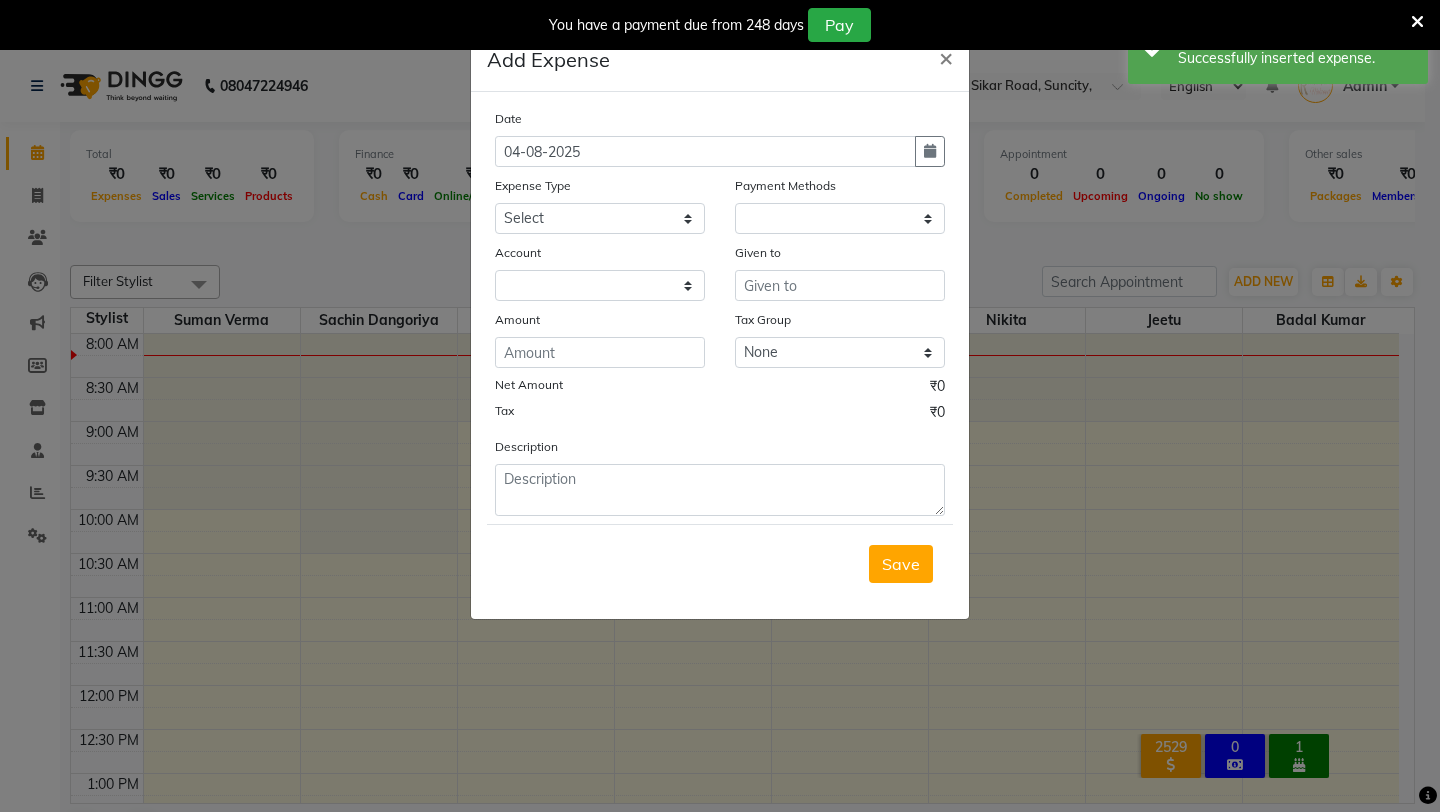 select on "1" 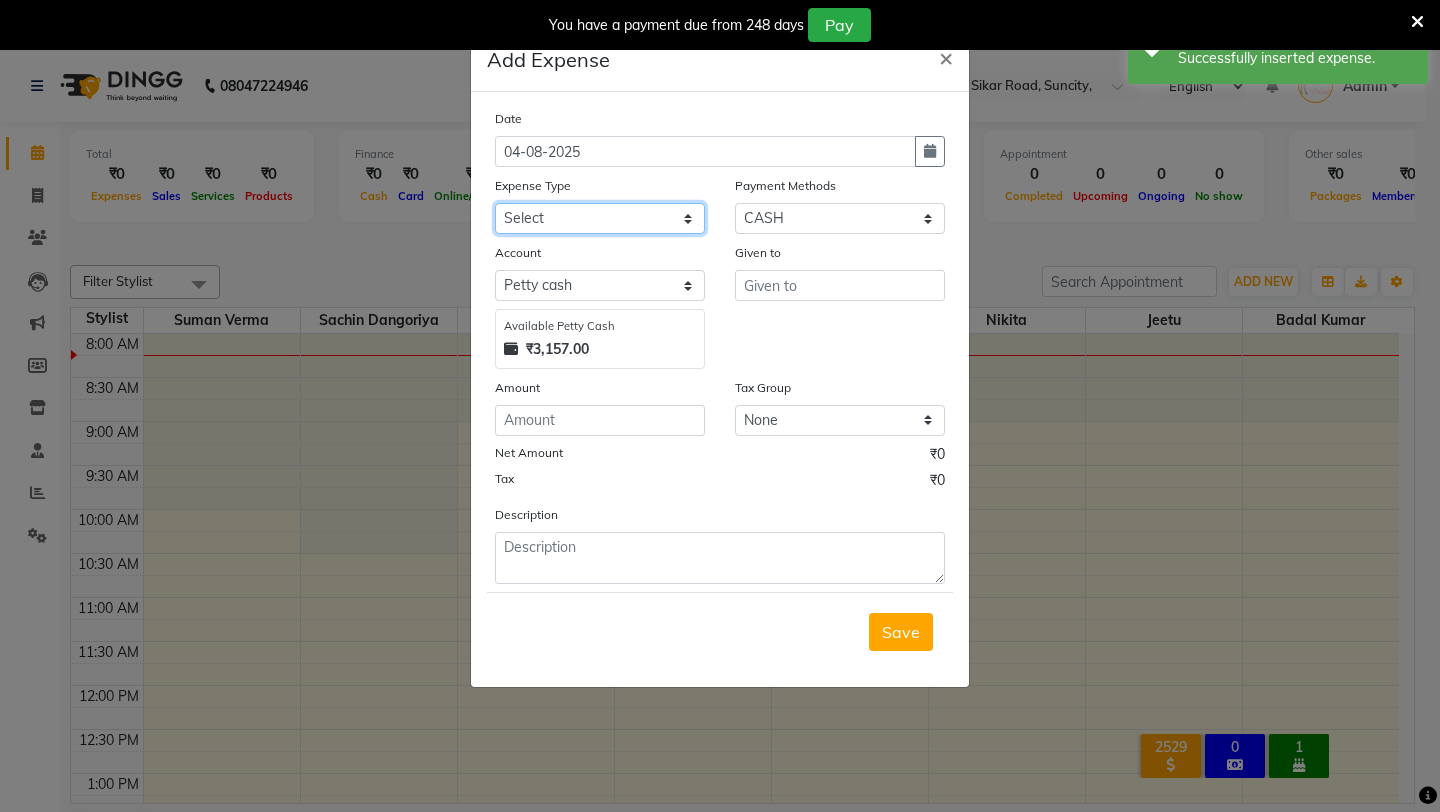 click on "Select Advance Salary Baba Bank Service Charges CLEANING Clinical charges DM SIR DUSTBIN electricity bill Other PAMPHLETS Pandit G Priyanka mam Product Rent Salary SOFA Staff Snacks Tax Tea & Refreshment T SHIRT PRINT Utilities Water Bottle" 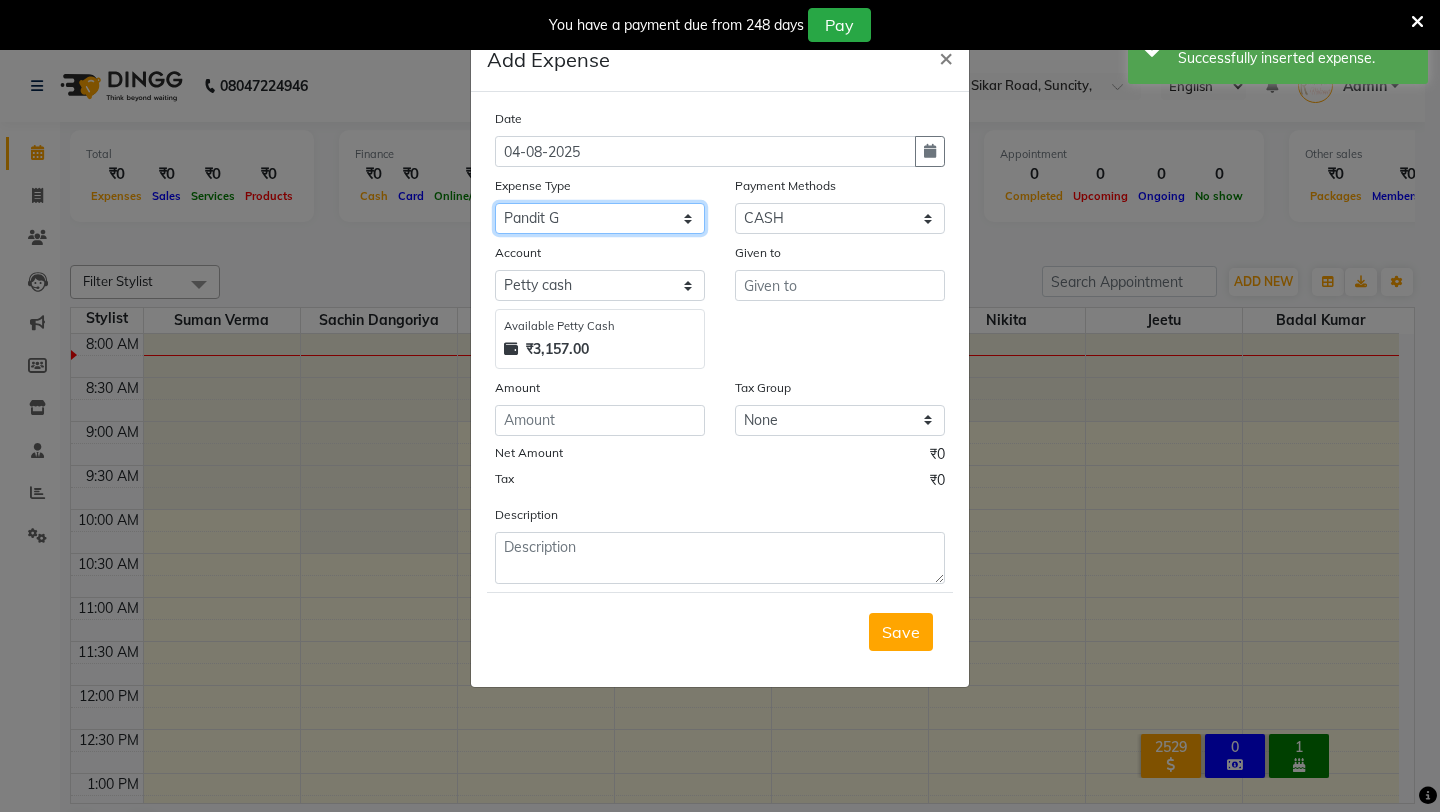 click on "Select Advance Salary Baba Bank Service Charges CLEANING Clinical charges DM SIR DUSTBIN electricity bill Other PAMPHLETS Pandit G Priyanka mam Product Rent Salary SOFA Staff Snacks Tax Tea & Refreshment T SHIRT PRINT Utilities Water Bottle" 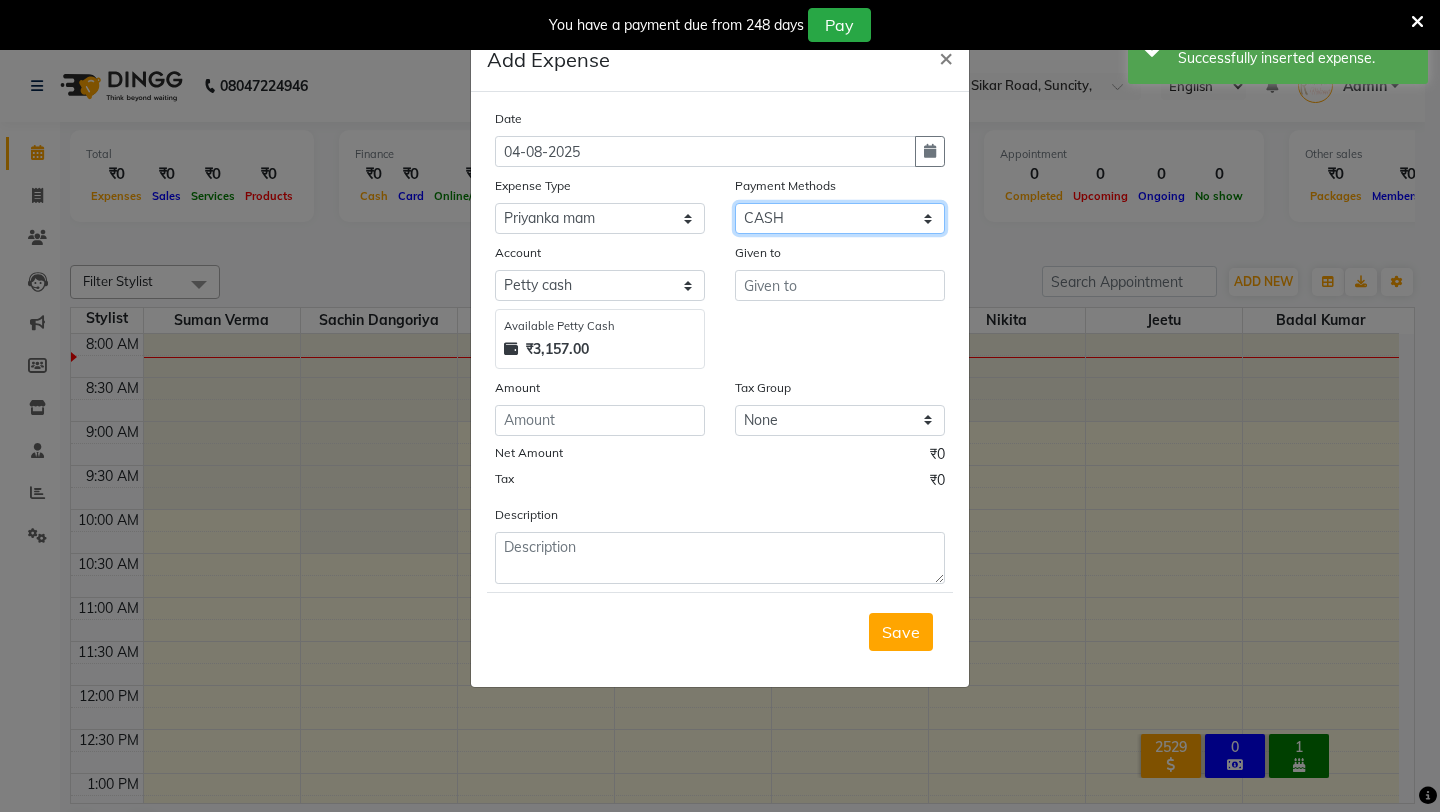 click on "Select CASH UPI Coupon PhonePe Points Gift Card Wallet CARD Prepaid Voucher Package" 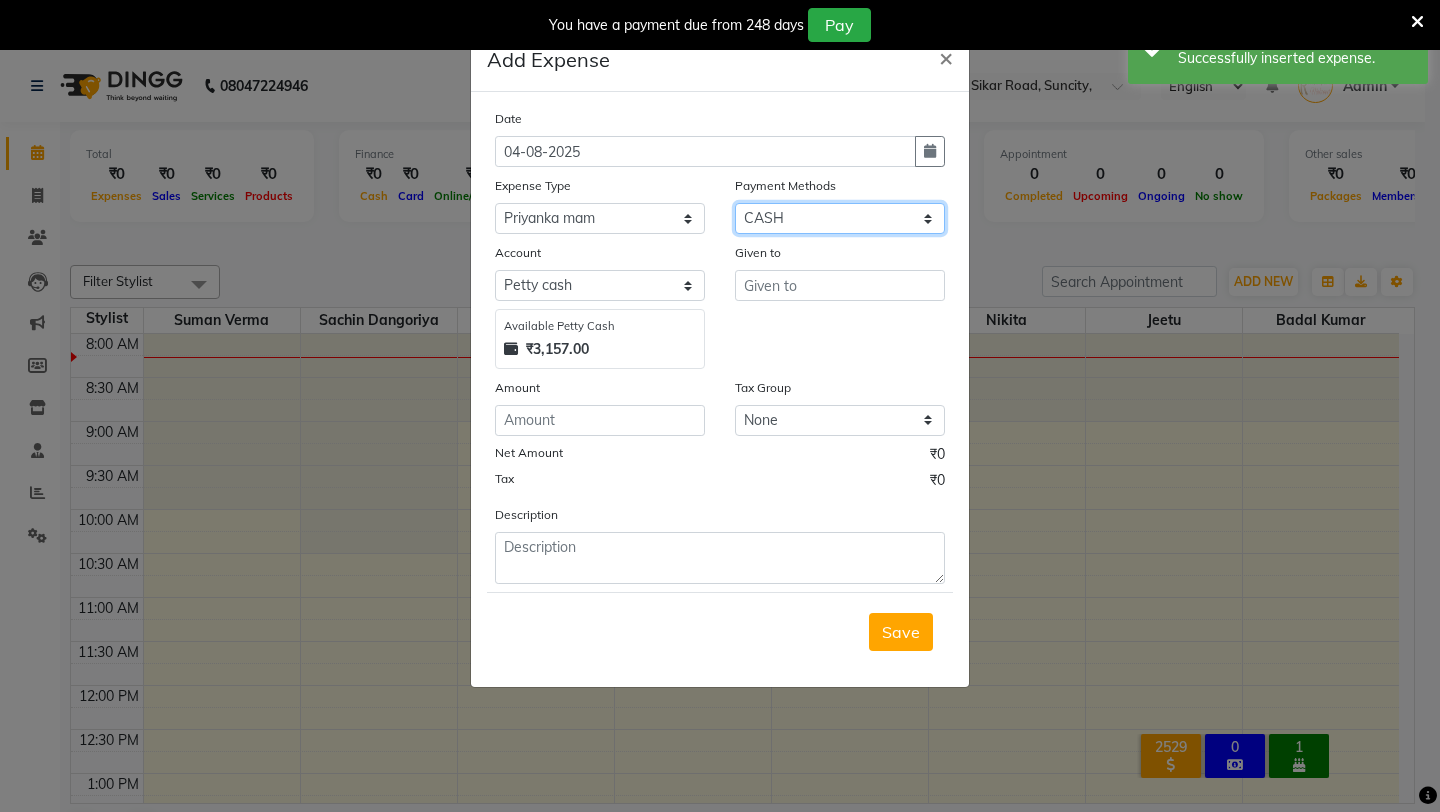 select on "8" 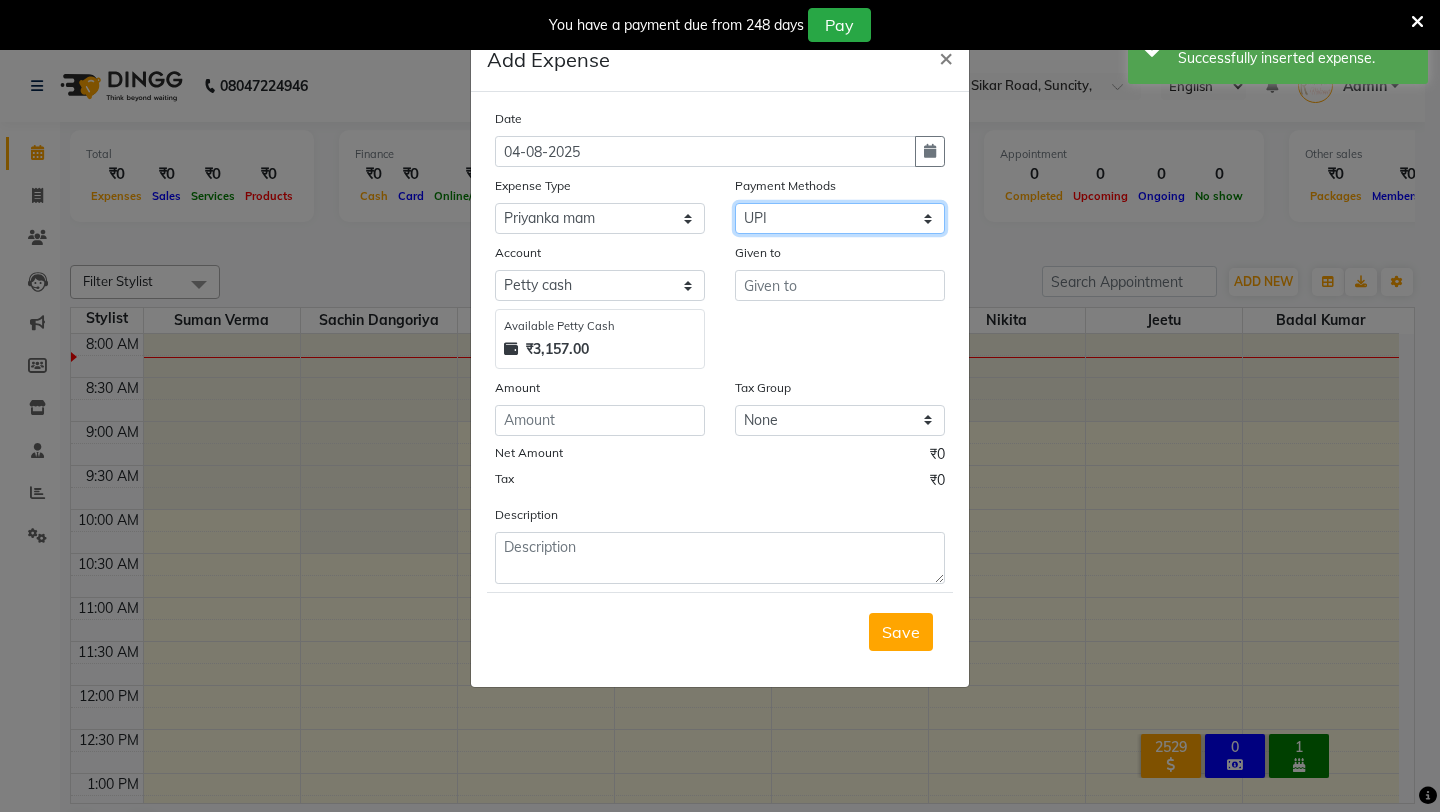 select on "6407" 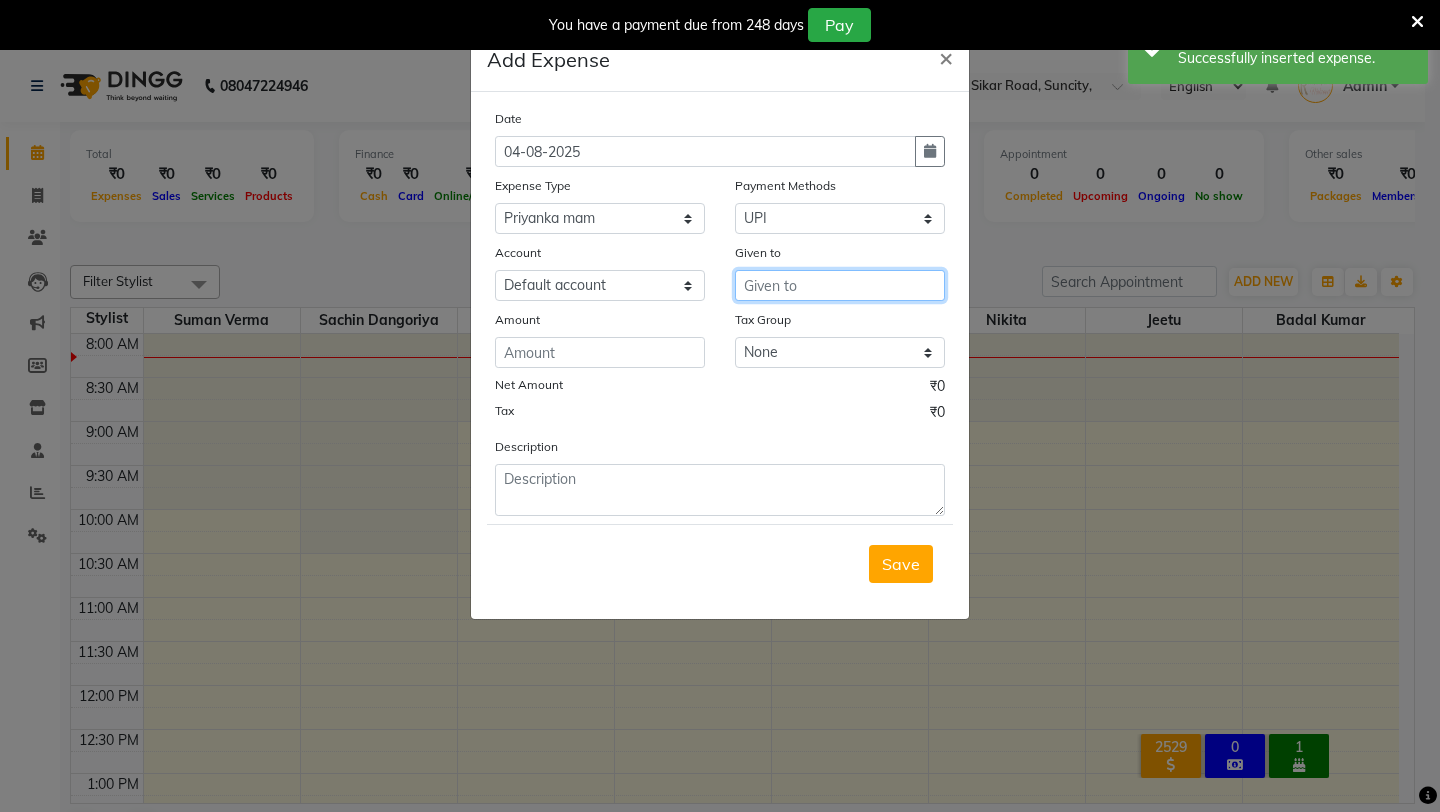 click at bounding box center (840, 285) 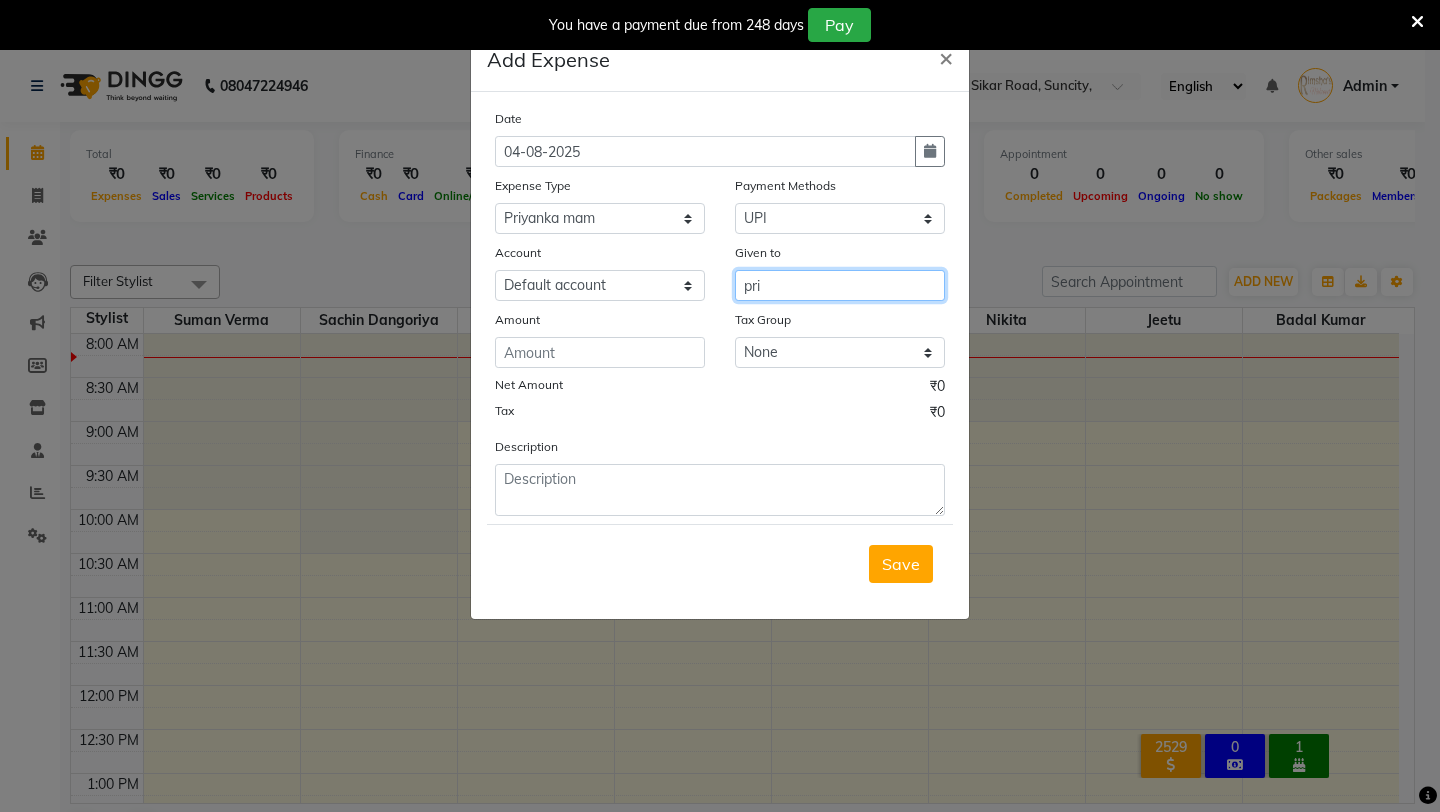 type on "pri" 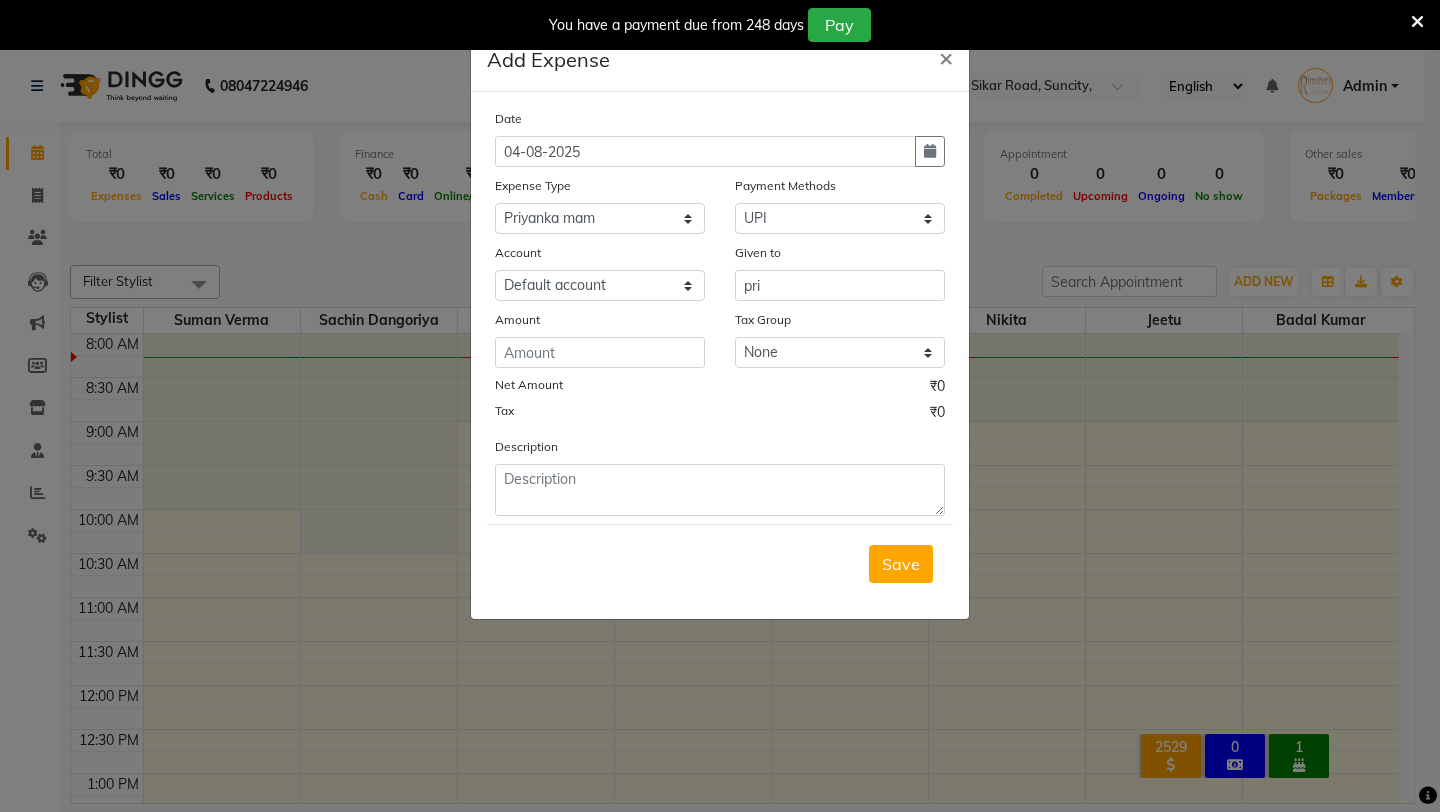 click on "Date [DATE] Expense Type Select Advance Salary Baba Bank Service Charges CLEANING Clinical charges DM SIR DUSTBIN electricity bill Other PAMPHLETS Pandit G [NAME] Priyanka mam Product Rent Salary SOFA Staff Snacks Tax Tea & Refreshment T SHIRT PRINT Utilities Water Bottle Payment Methods Select CASH UPI Coupon PhonePe Points Gift Card Wallet CARD Prepaid Voucher Package Account Select Default account UPI ACCOUNT Given to pri Amount Tax Group None GST Net Amount ₹0 Tax ₹0 Description" 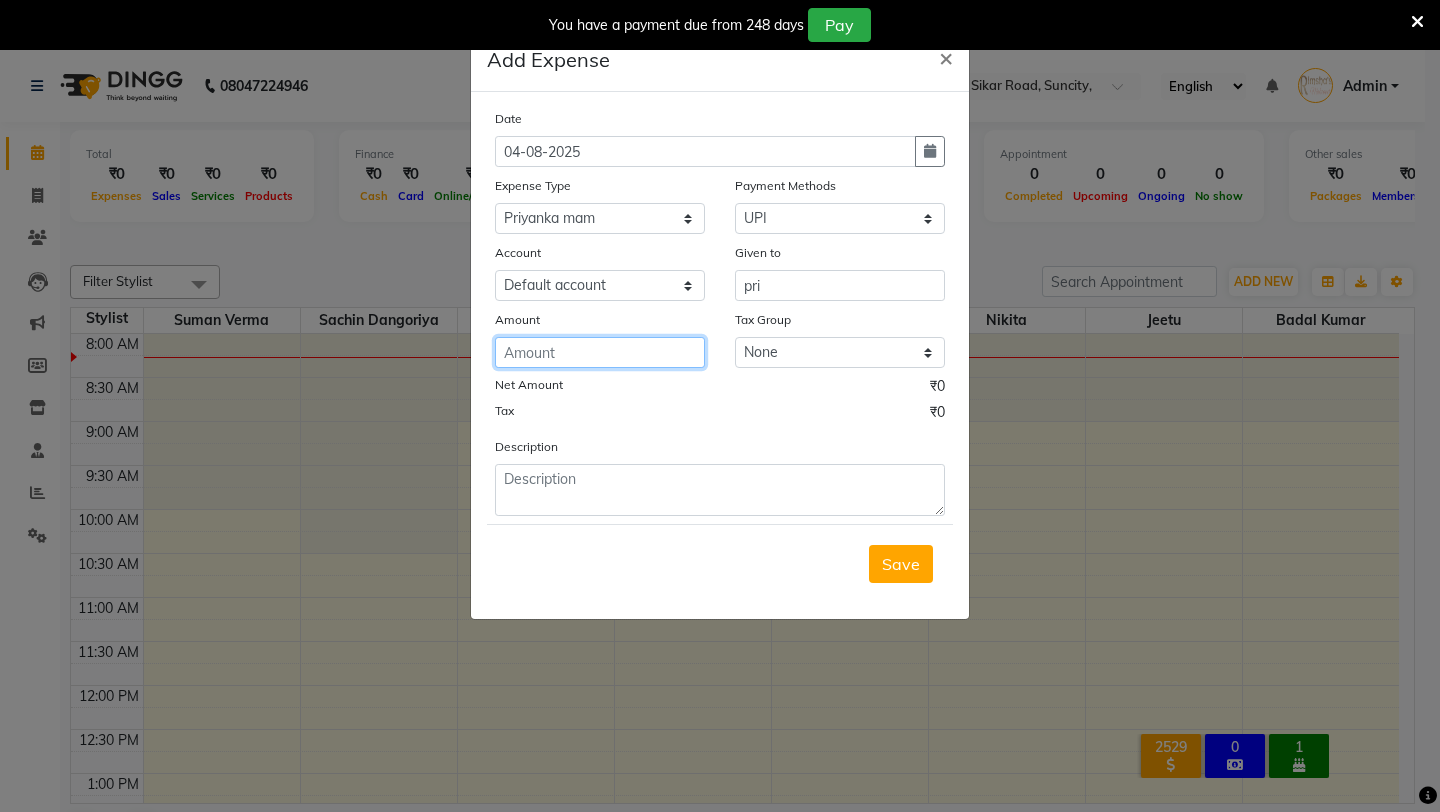 click 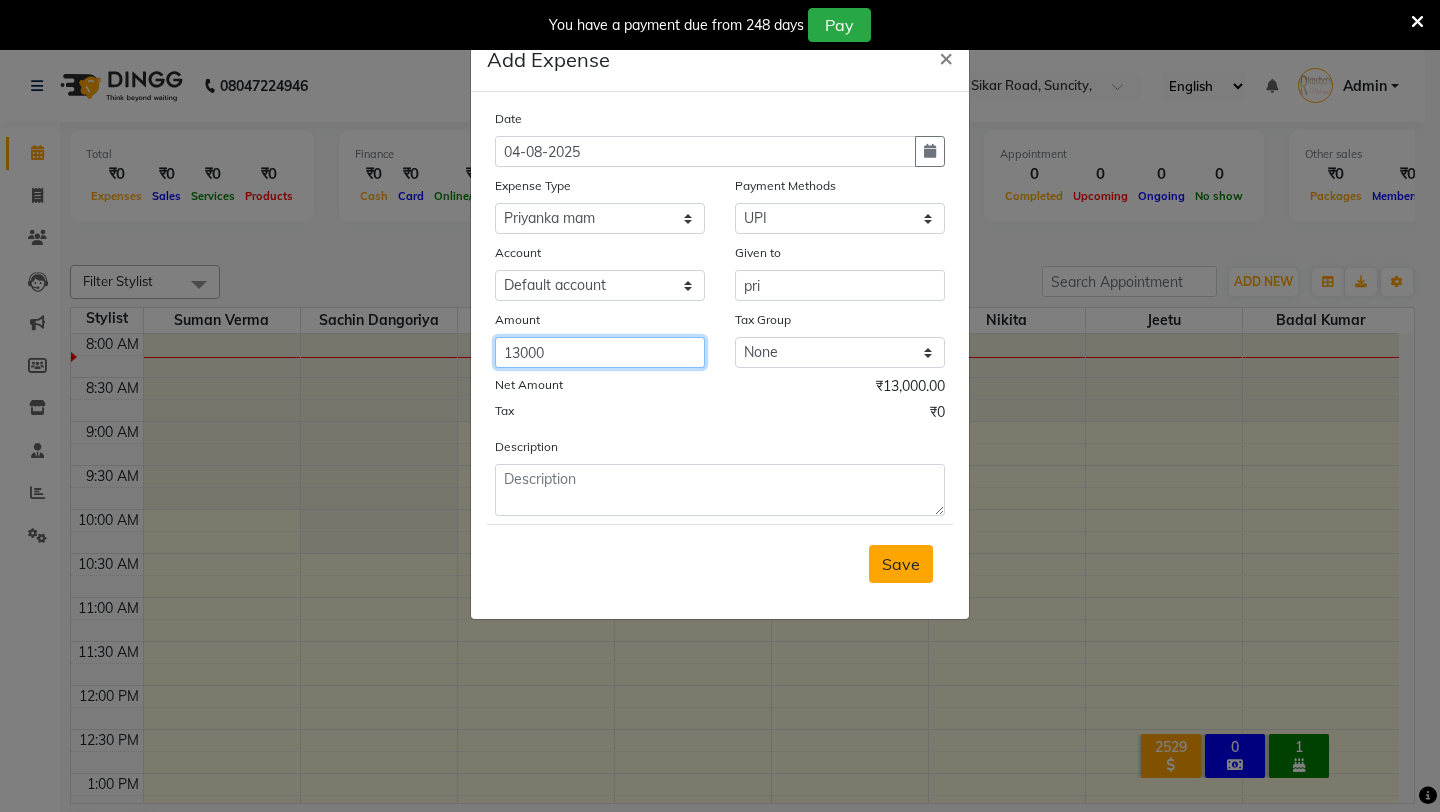 type on "13000" 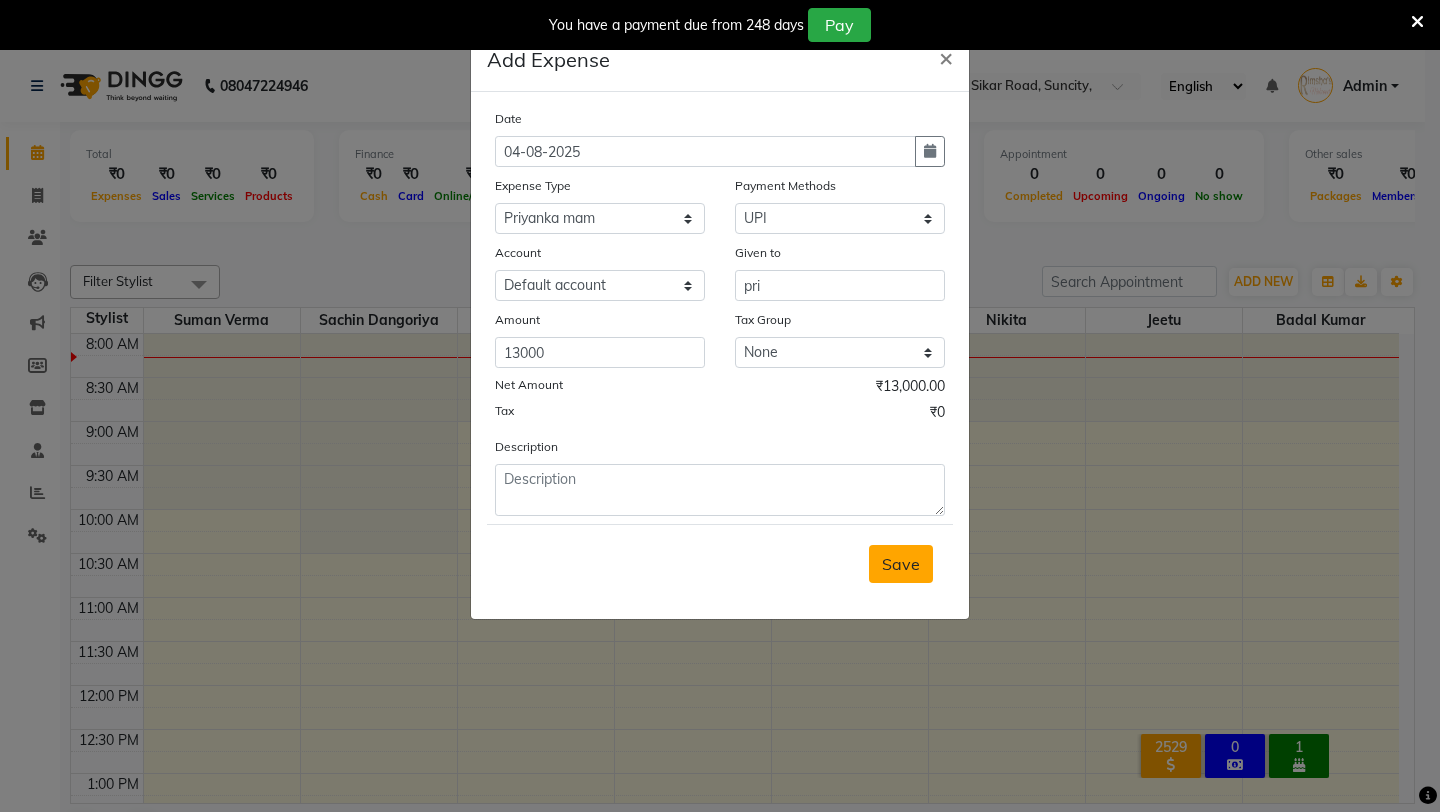 click on "Save" at bounding box center (901, 564) 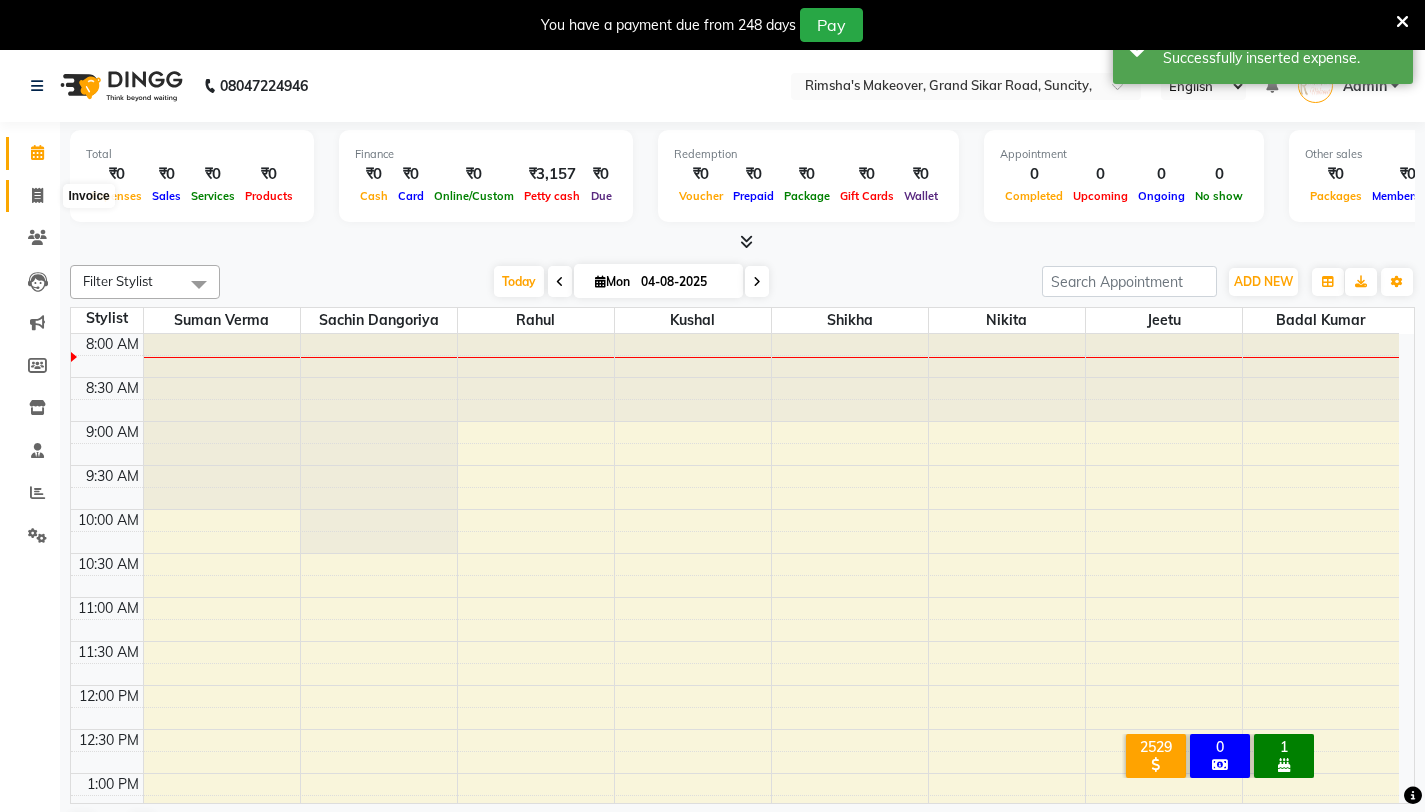 click 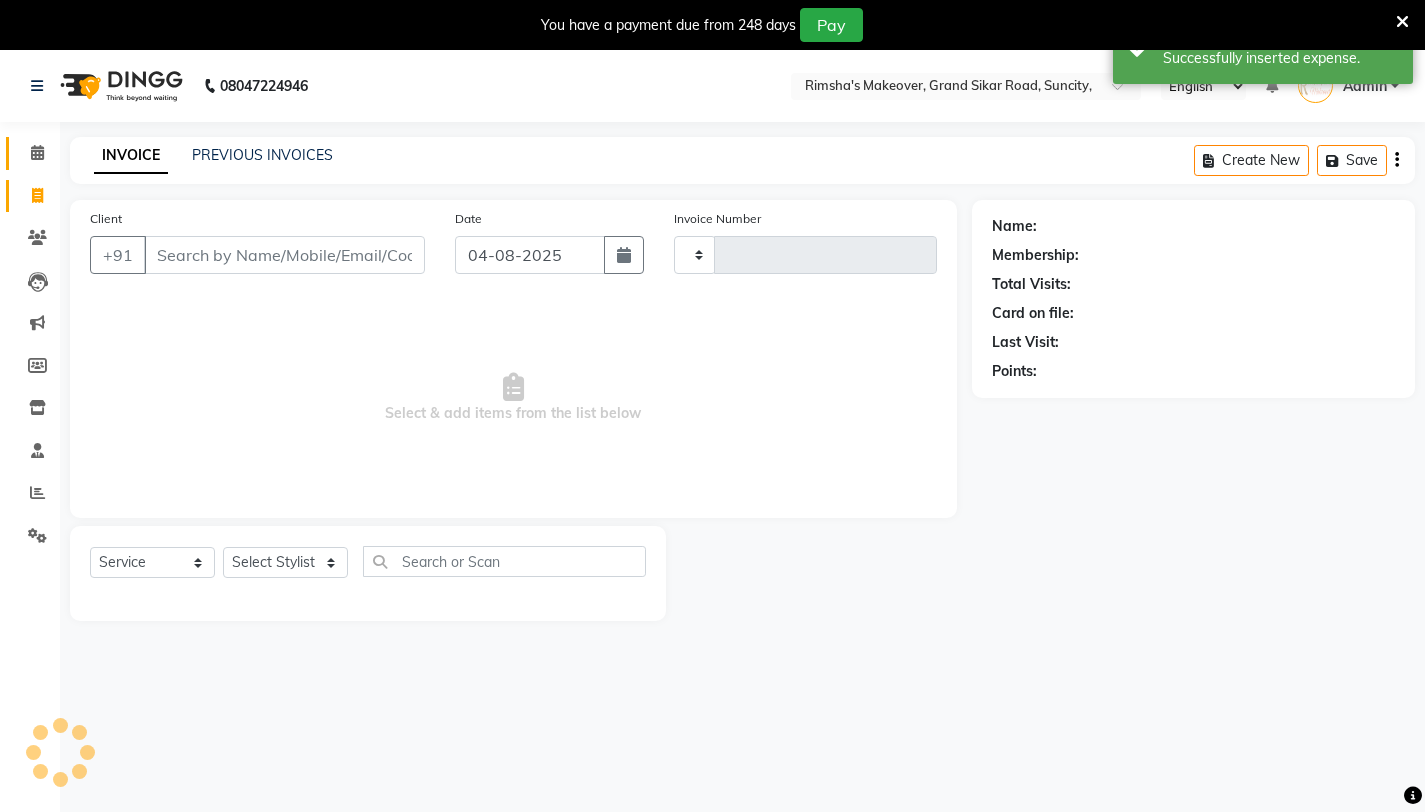 type on "3172" 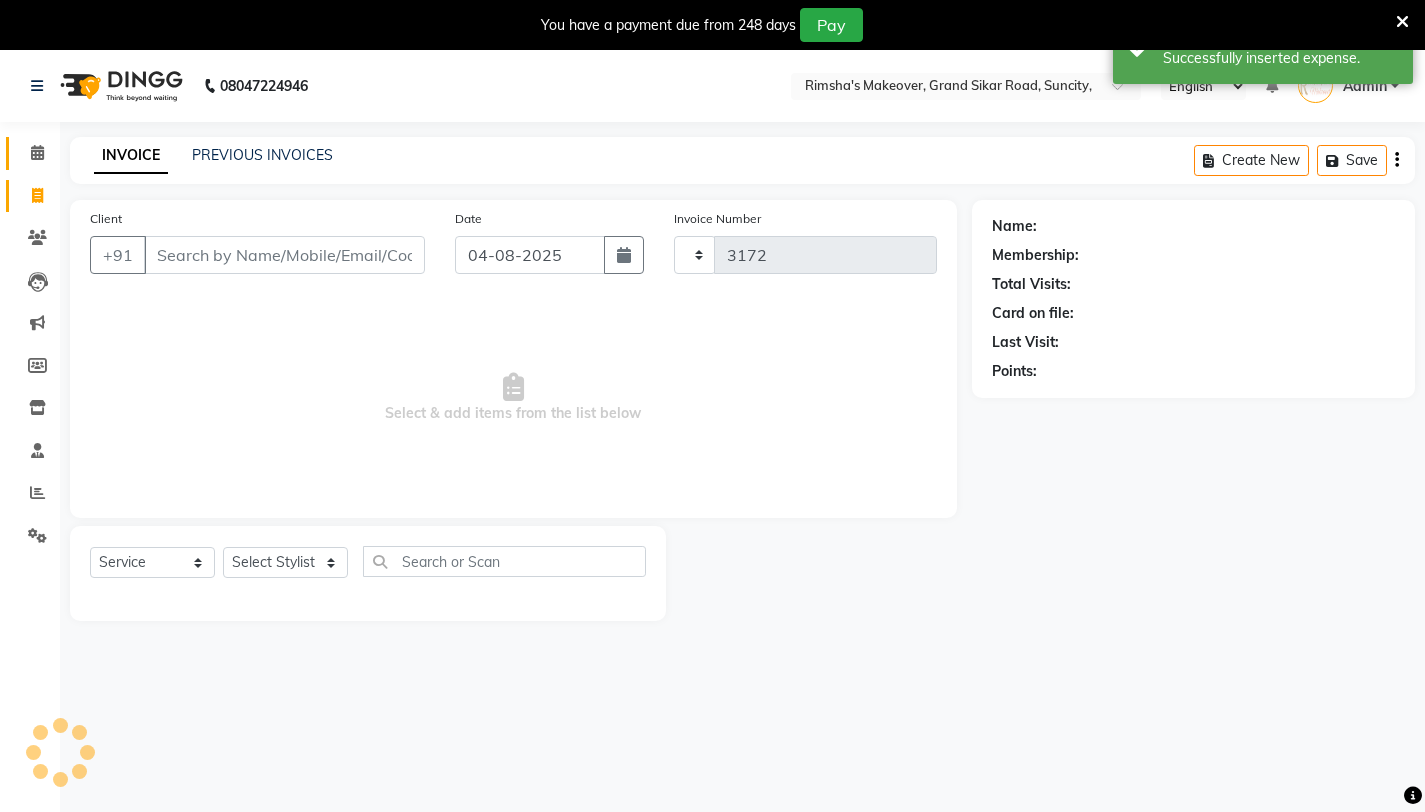 click 